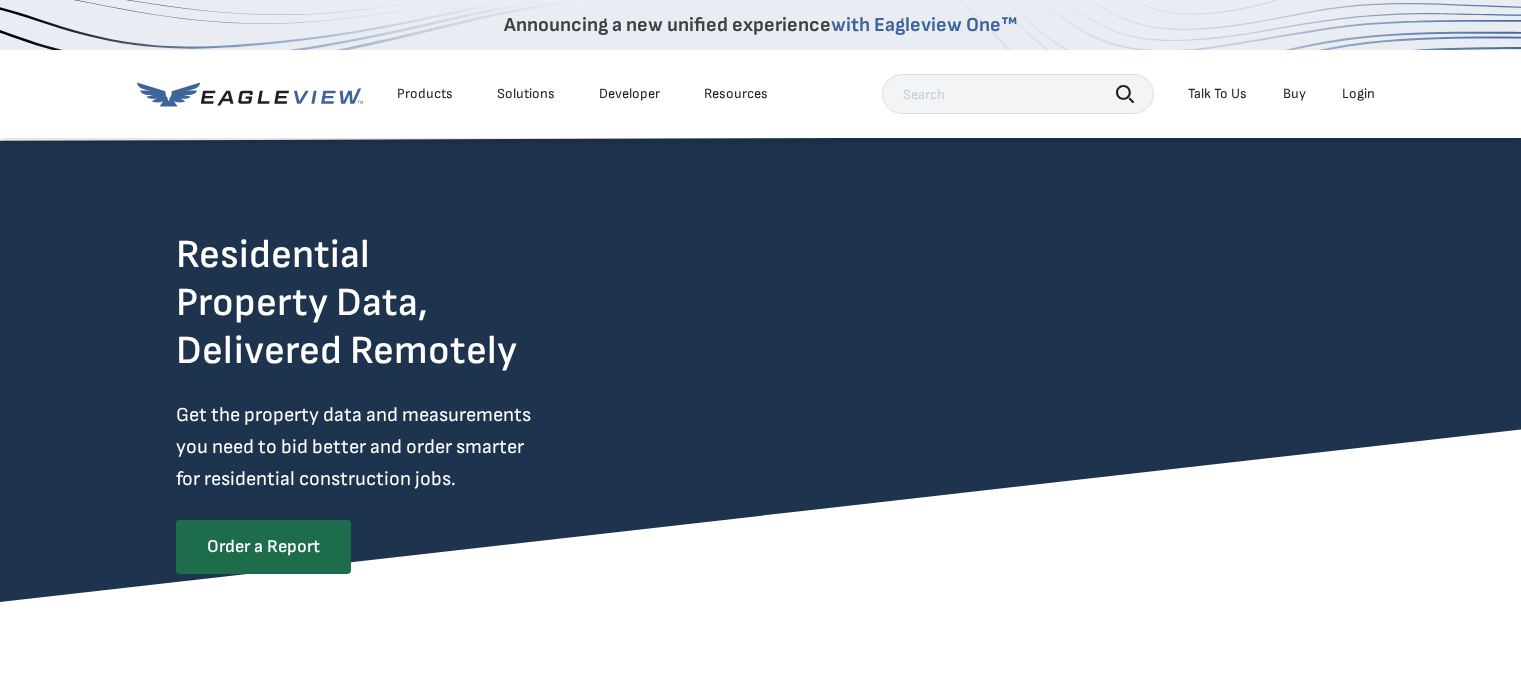 scroll, scrollTop: 0, scrollLeft: 0, axis: both 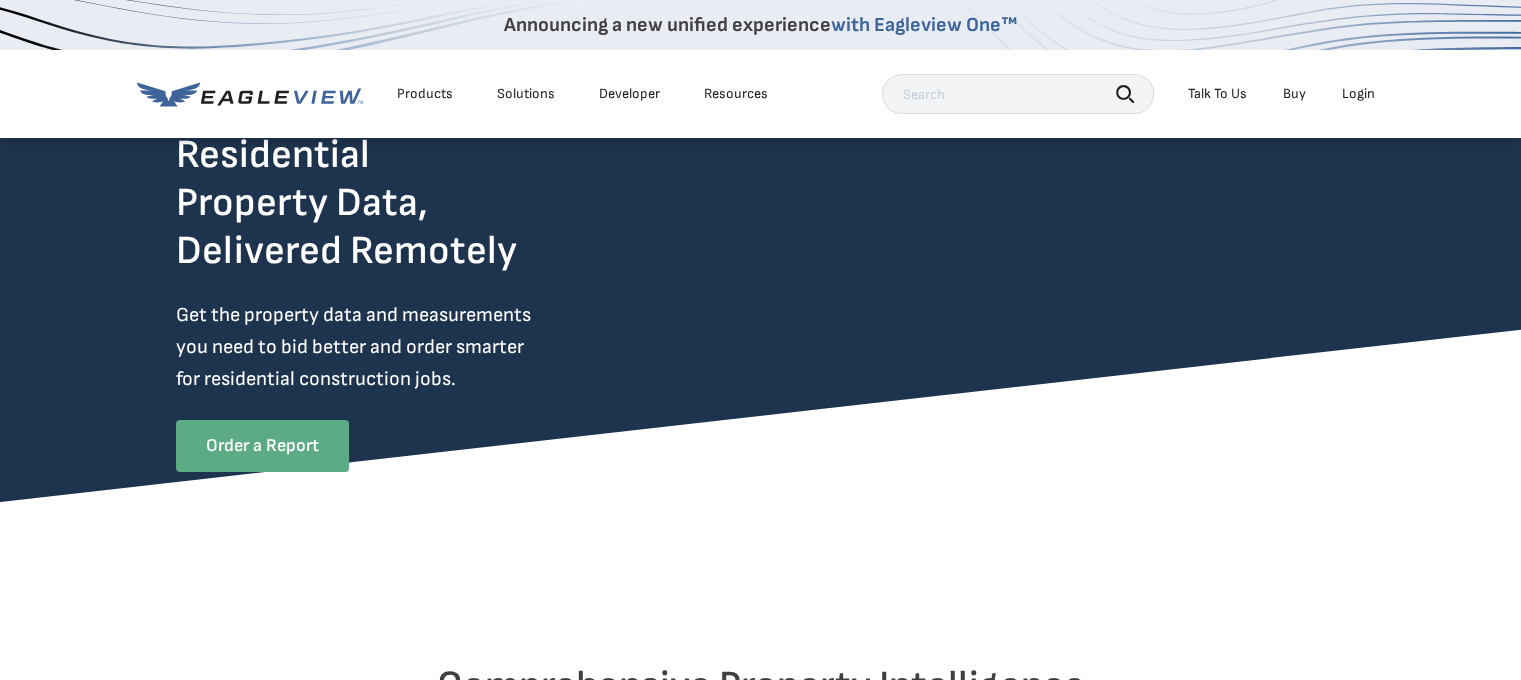 click on "Order a Report" at bounding box center [262, 446] 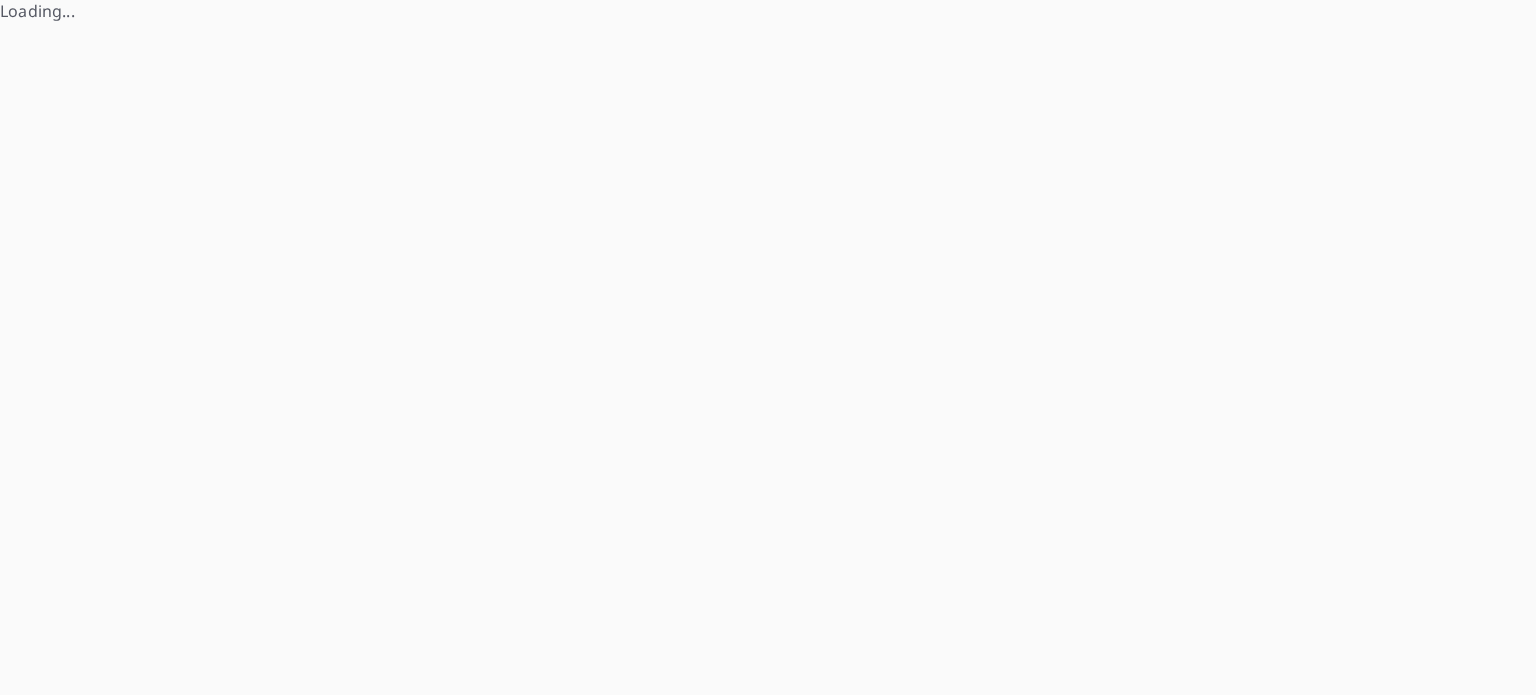 scroll, scrollTop: 0, scrollLeft: 0, axis: both 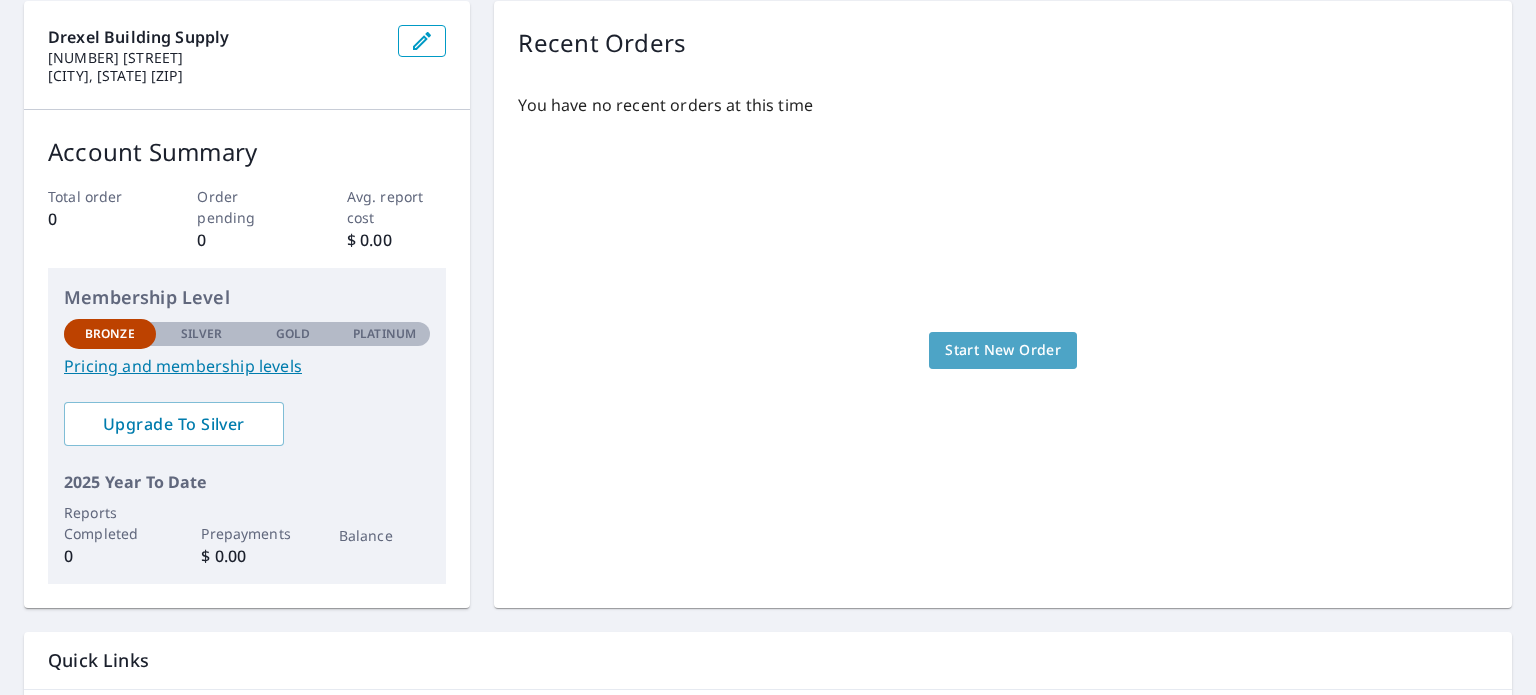 click on "Start New Order" at bounding box center (1003, 350) 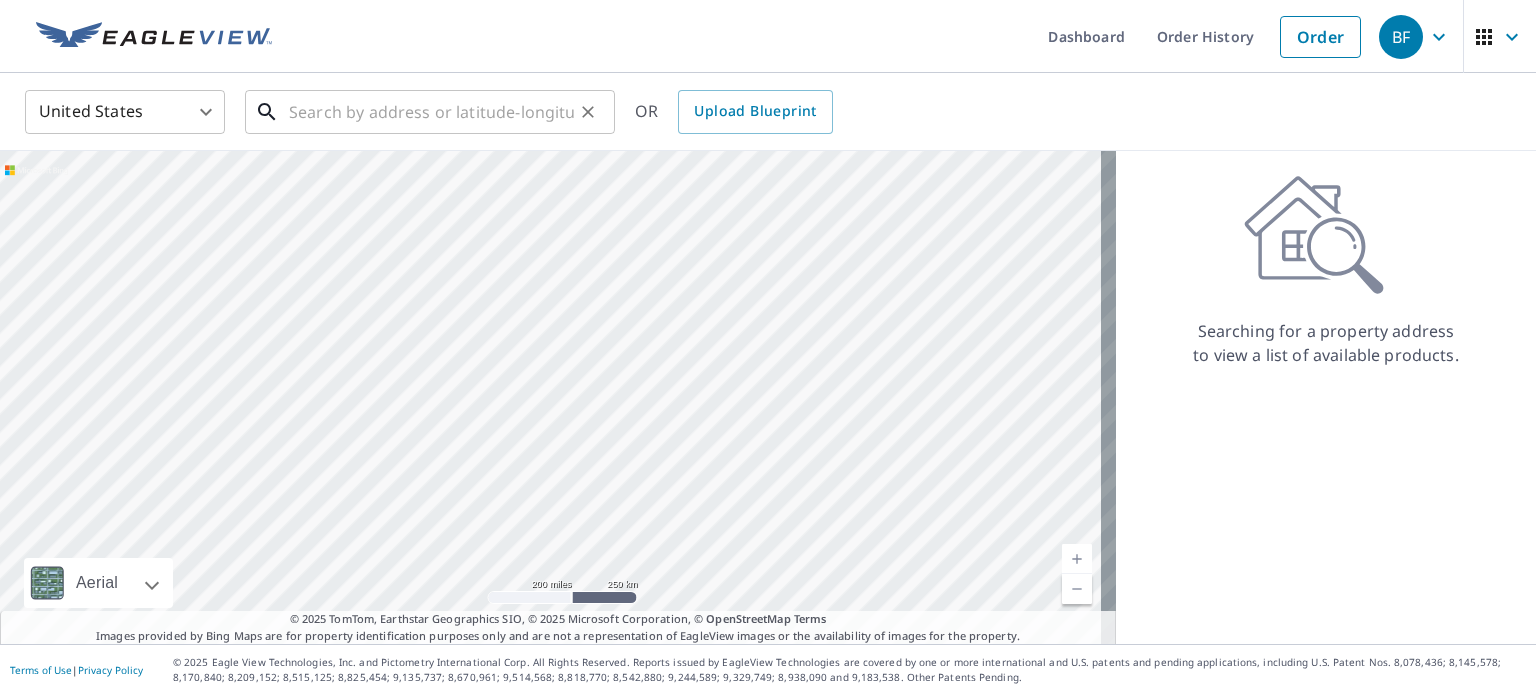 click at bounding box center [431, 112] 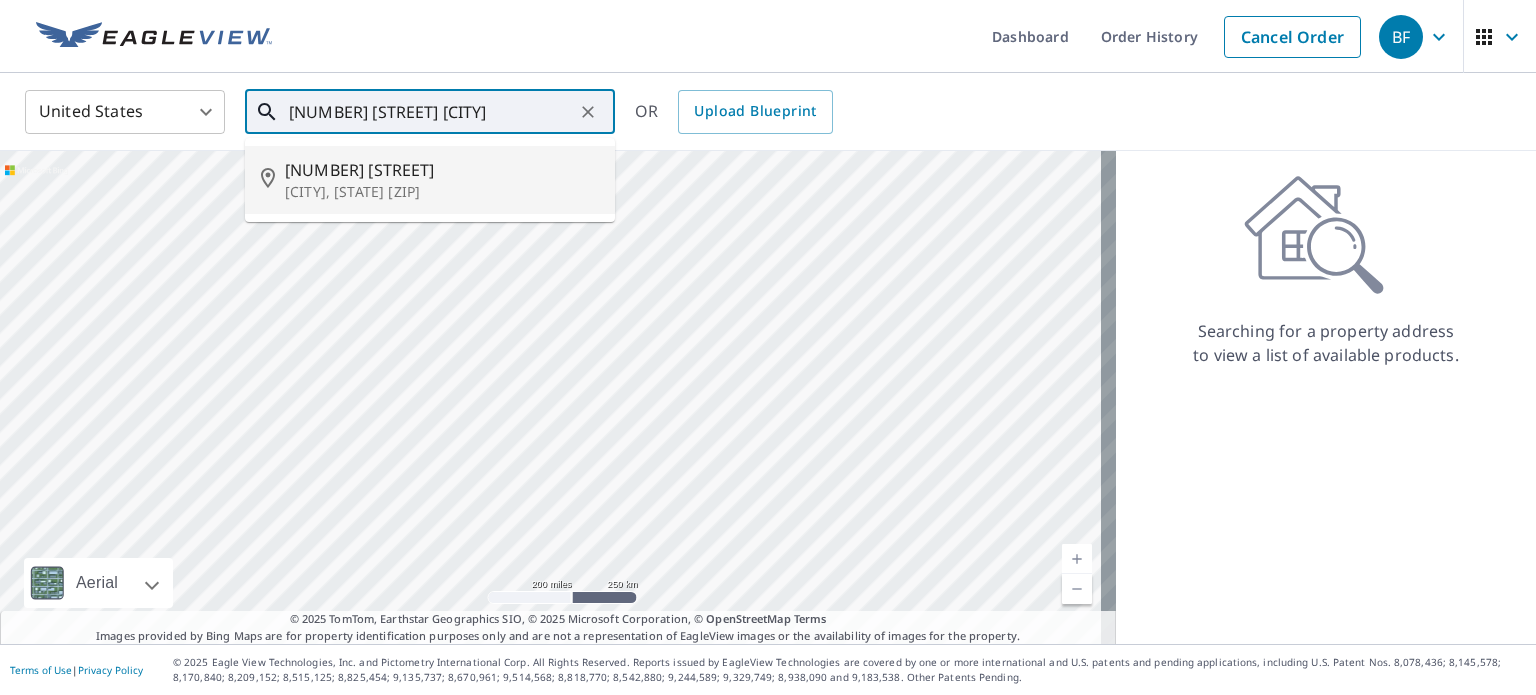 click on "[CITY], [STATE] [ZIP]" at bounding box center [442, 192] 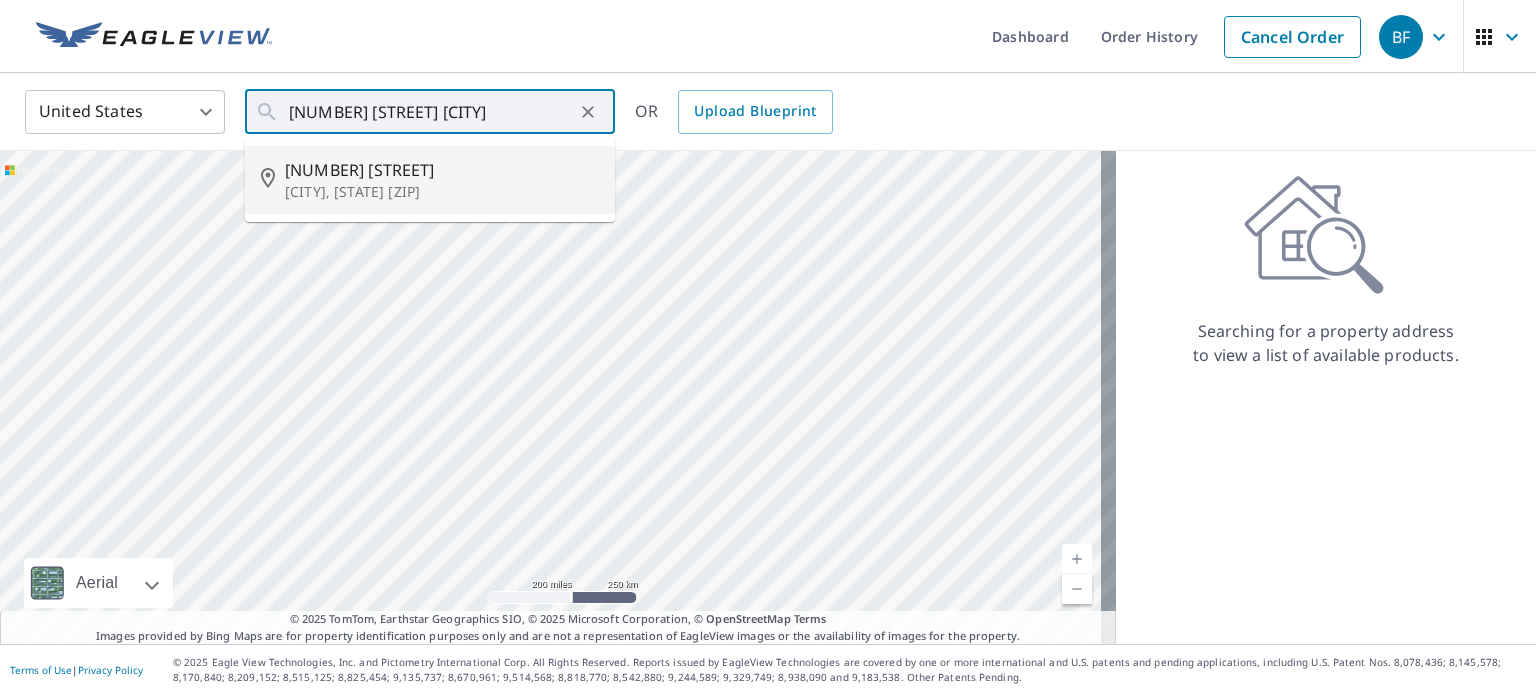 type on "[NUMBER] [STREET] [CITY], [STATE] [ZIP]" 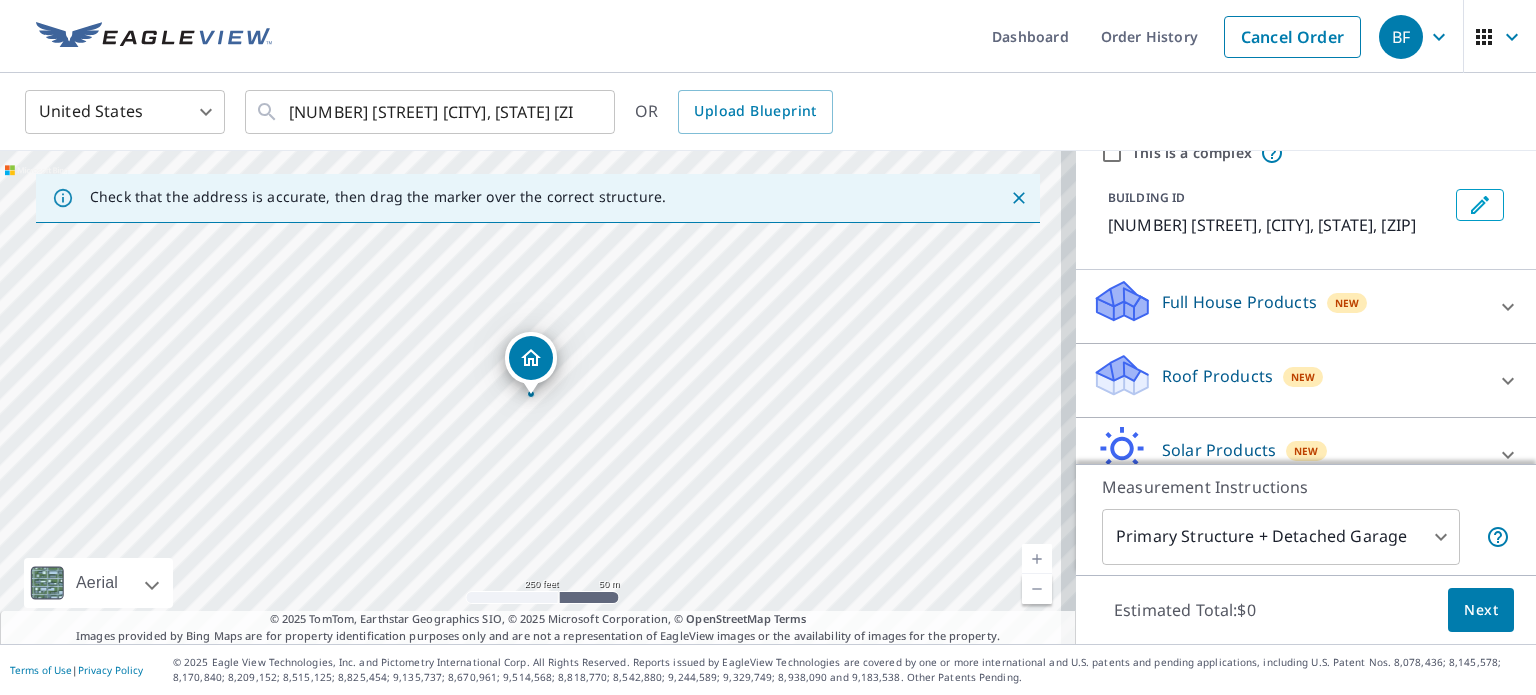 scroll, scrollTop: 188, scrollLeft: 0, axis: vertical 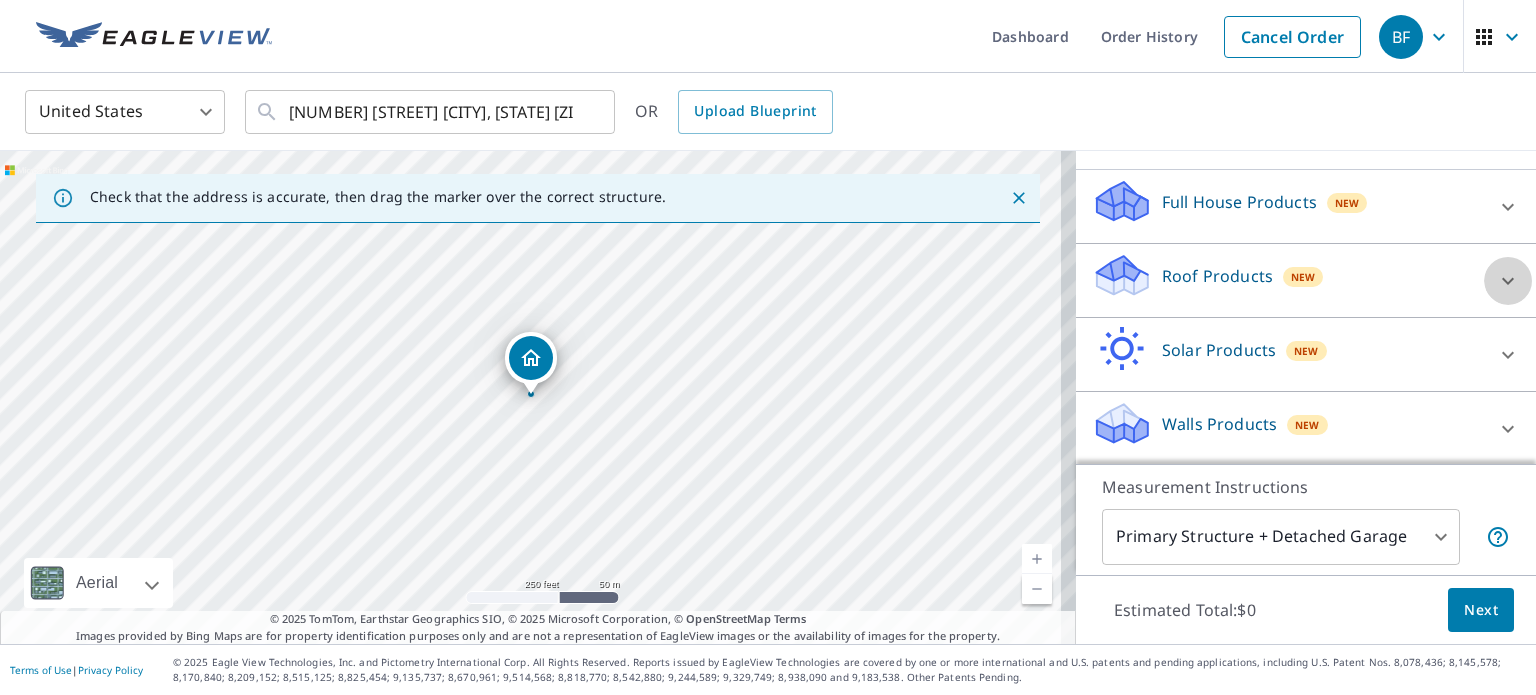 click 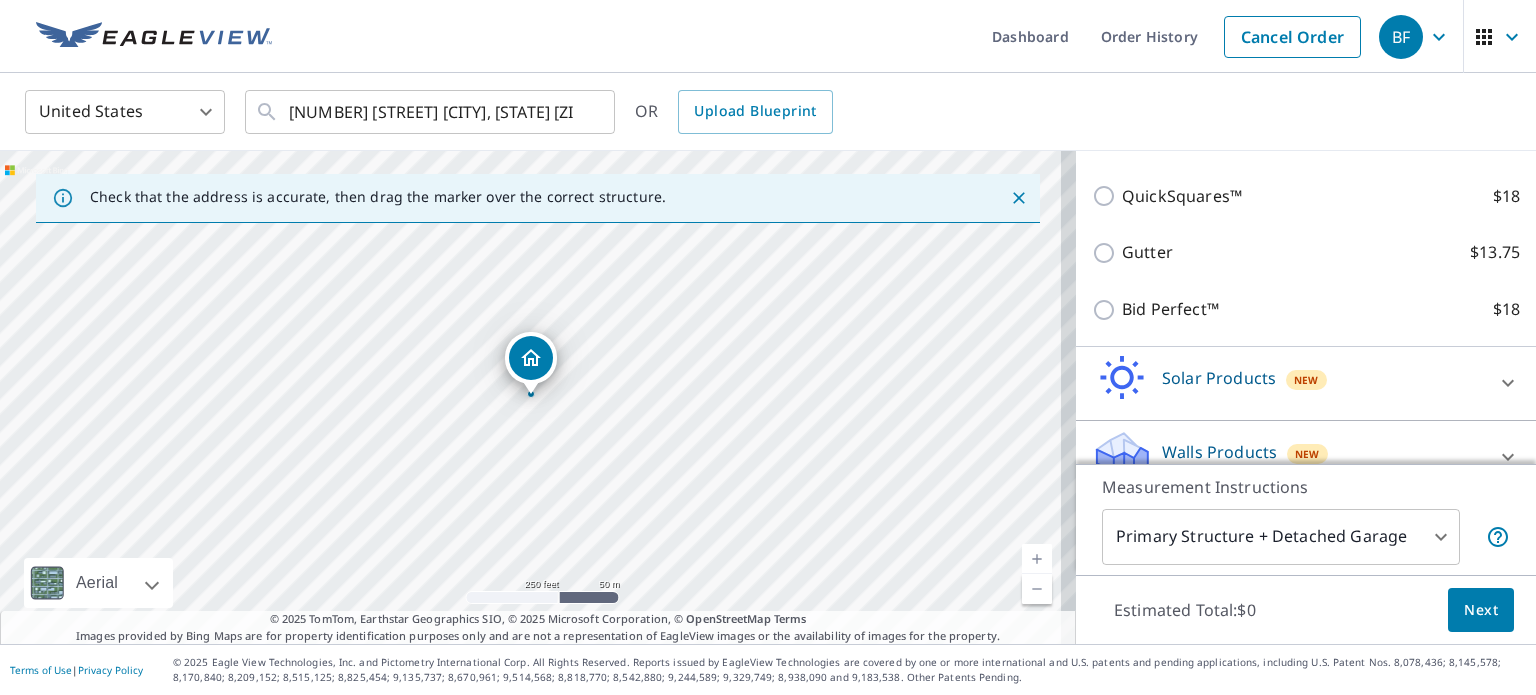 scroll, scrollTop: 388, scrollLeft: 0, axis: vertical 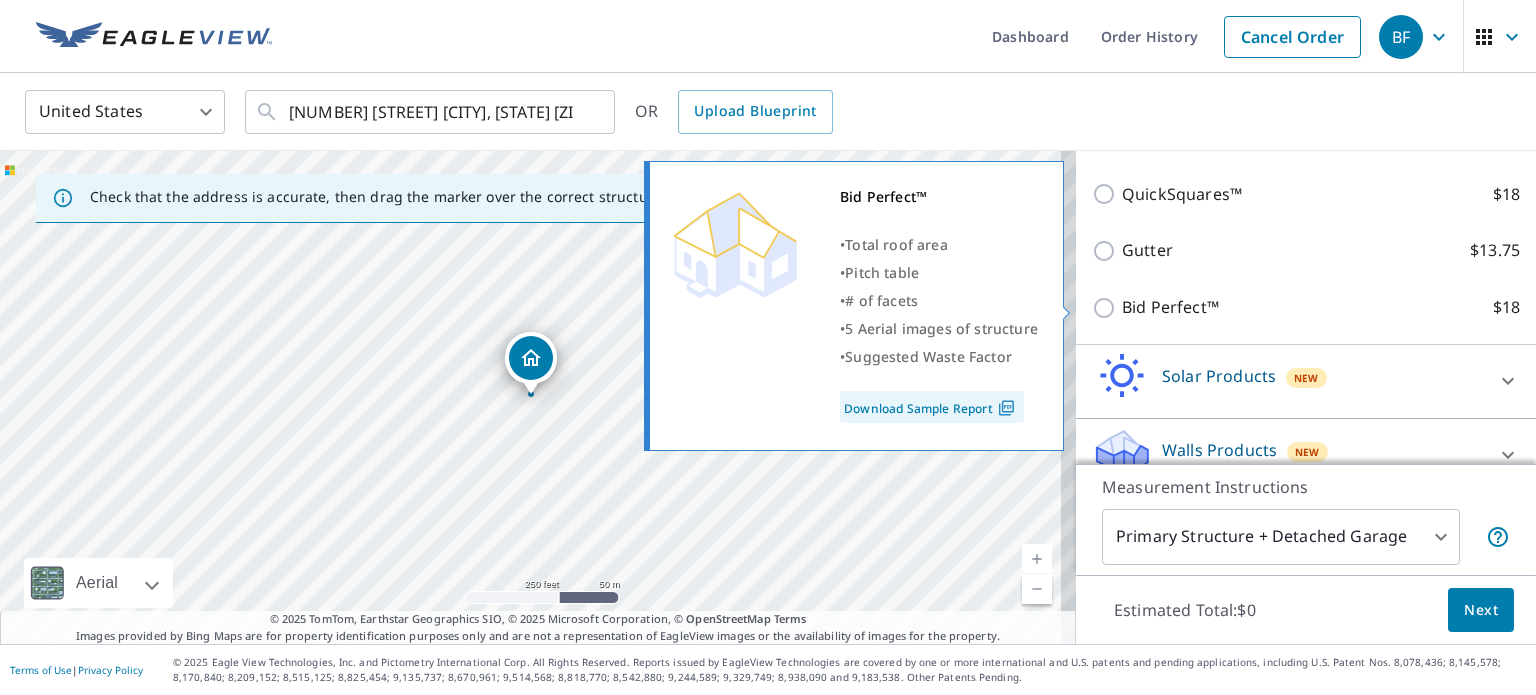 click on "Bid Perfect™ $18" at bounding box center [1107, 308] 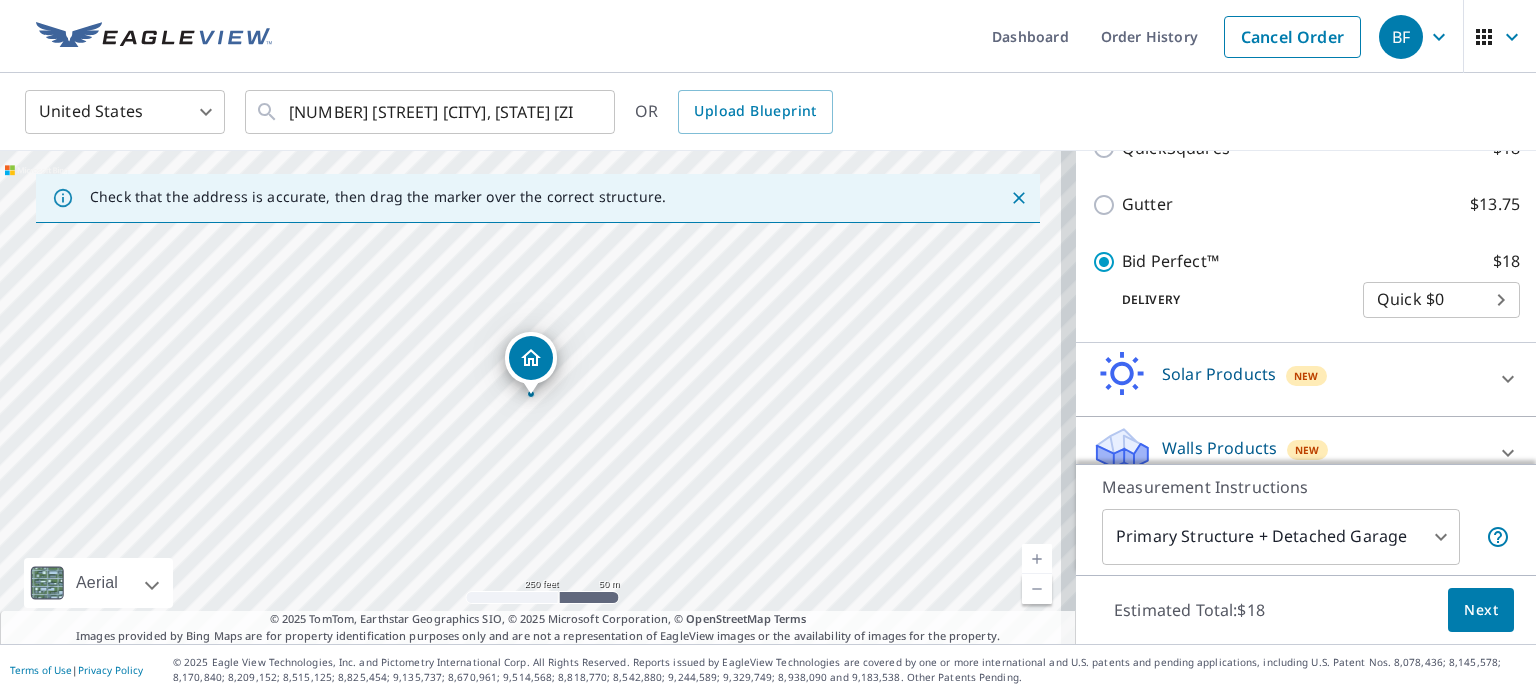 scroll, scrollTop: 479, scrollLeft: 0, axis: vertical 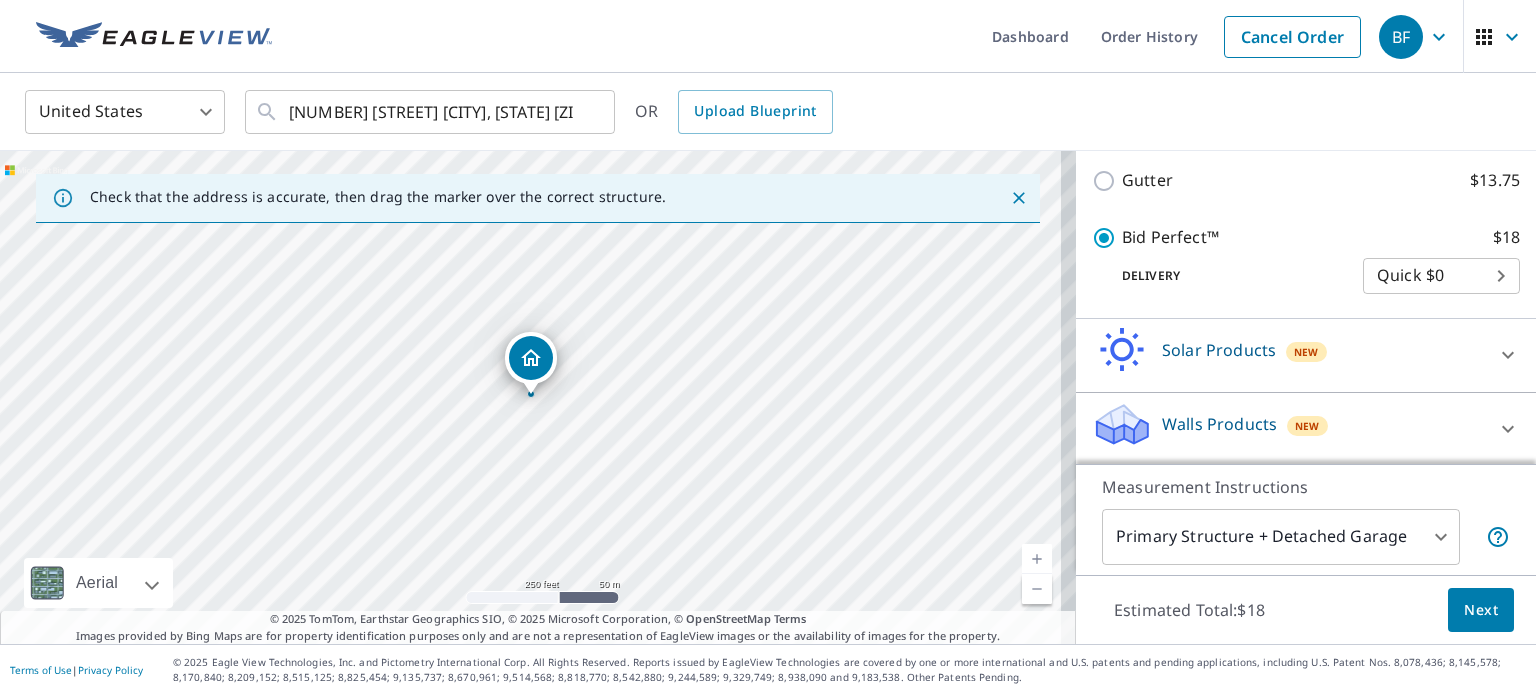 click on "[CITY], [STATE], [ZIP] [NUMBER] [STREET], [CITY], [STATE], [ZIP] [NUMBER] [STREET], [CITY], [STATE], [ZIP] [NUMBER] [STREET], [CITY], [STATE], [ZIP]" at bounding box center (768, 347) 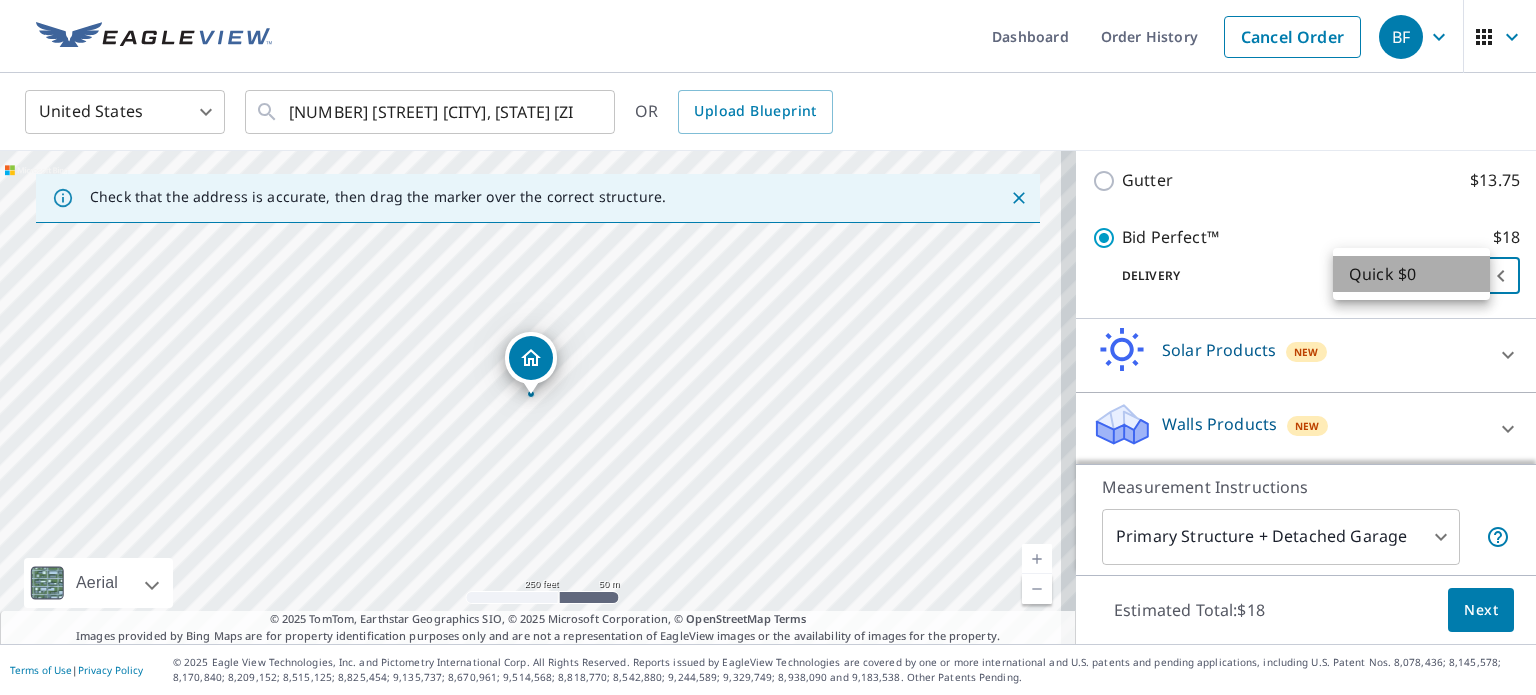 click on "Quick $0" at bounding box center (1411, 274) 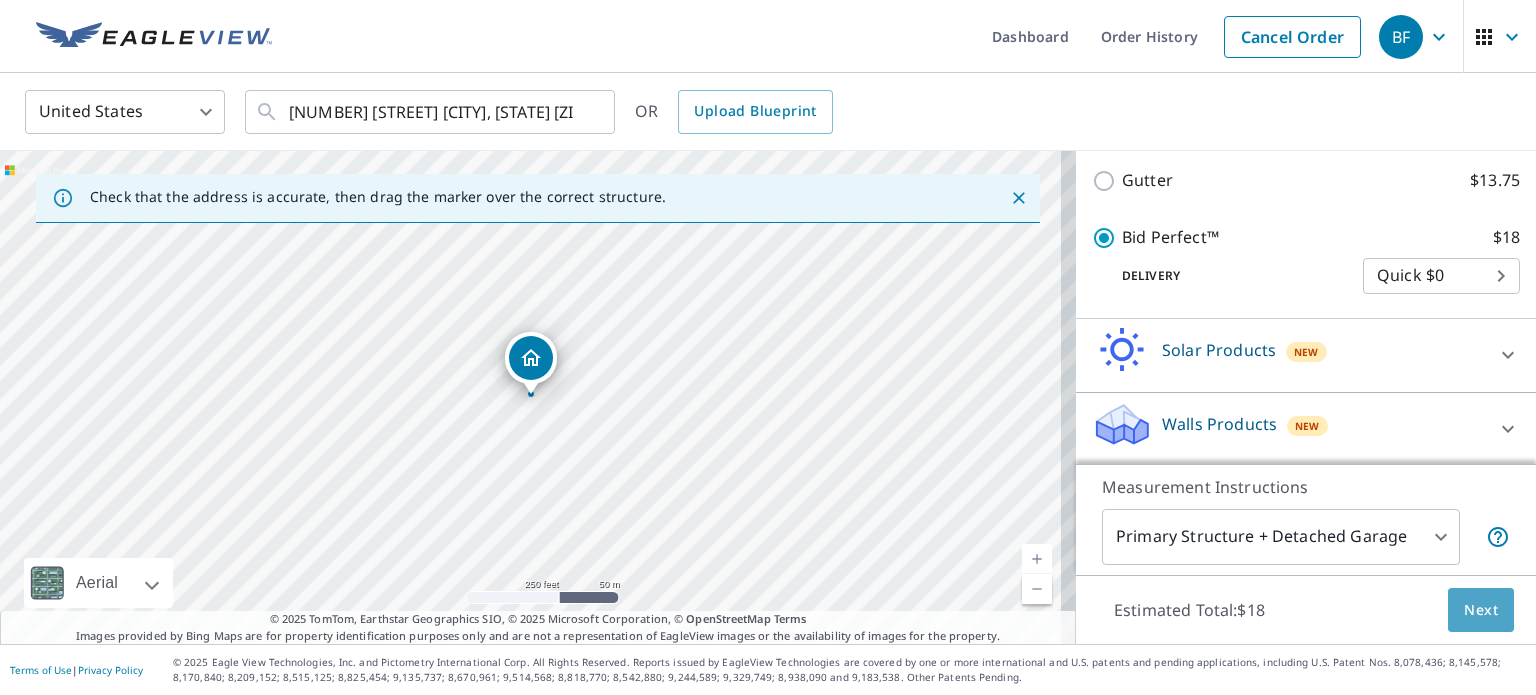 click on "Next" at bounding box center [1481, 610] 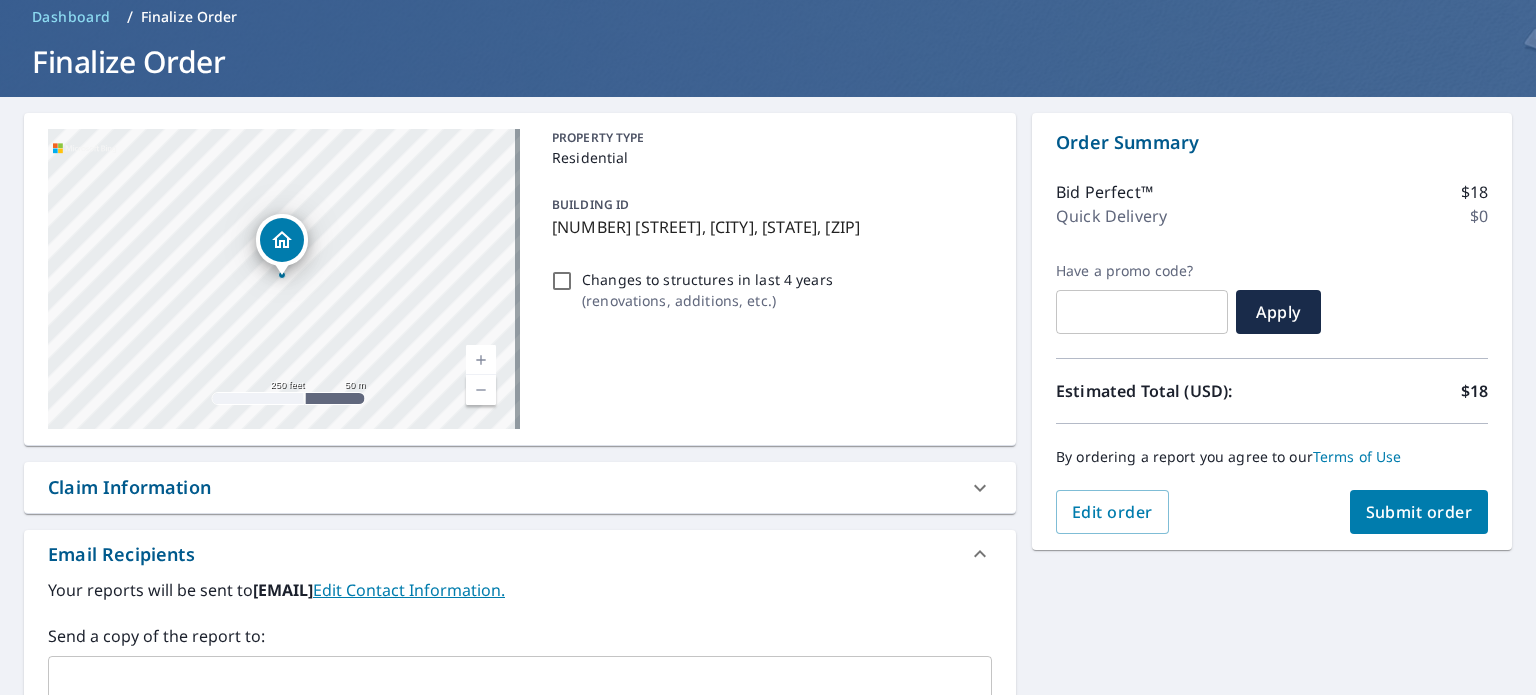 scroll, scrollTop: 0, scrollLeft: 0, axis: both 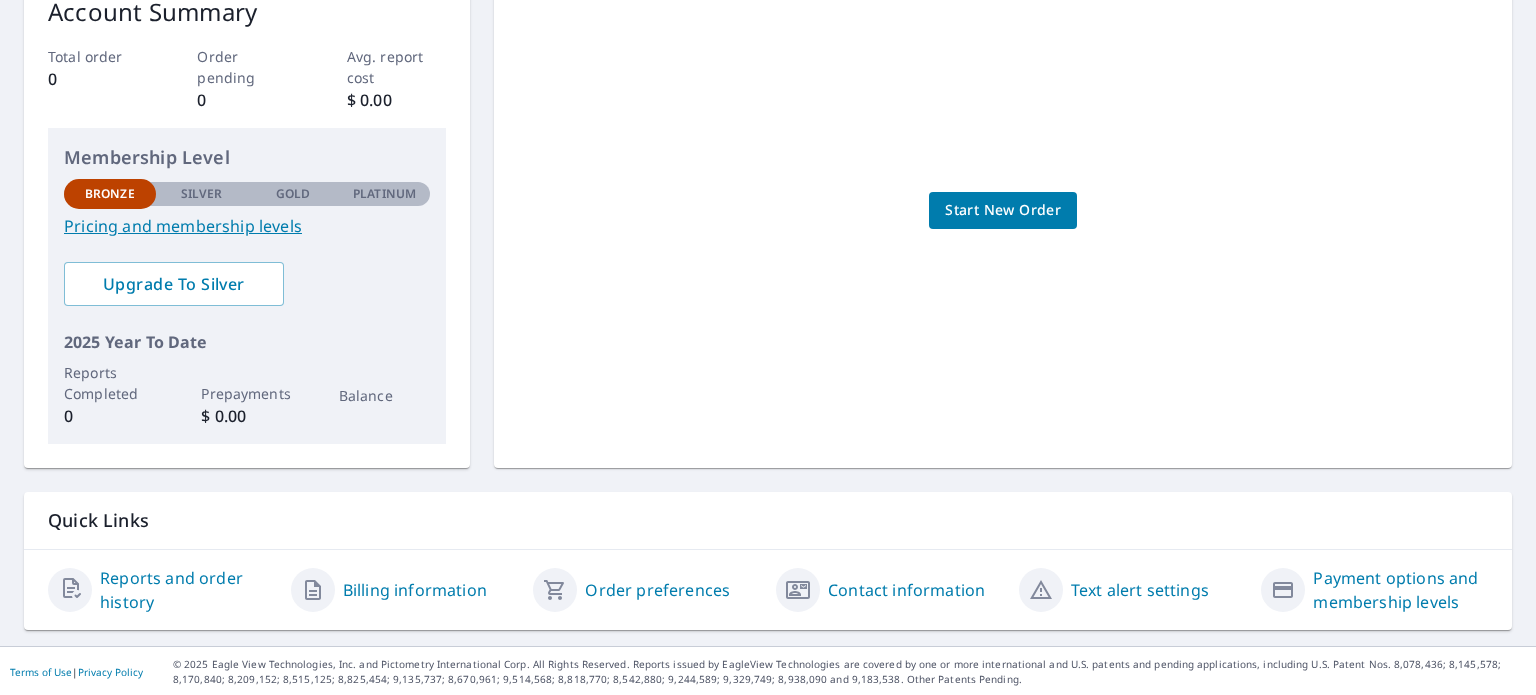 click on "Order preferences" at bounding box center [657, 590] 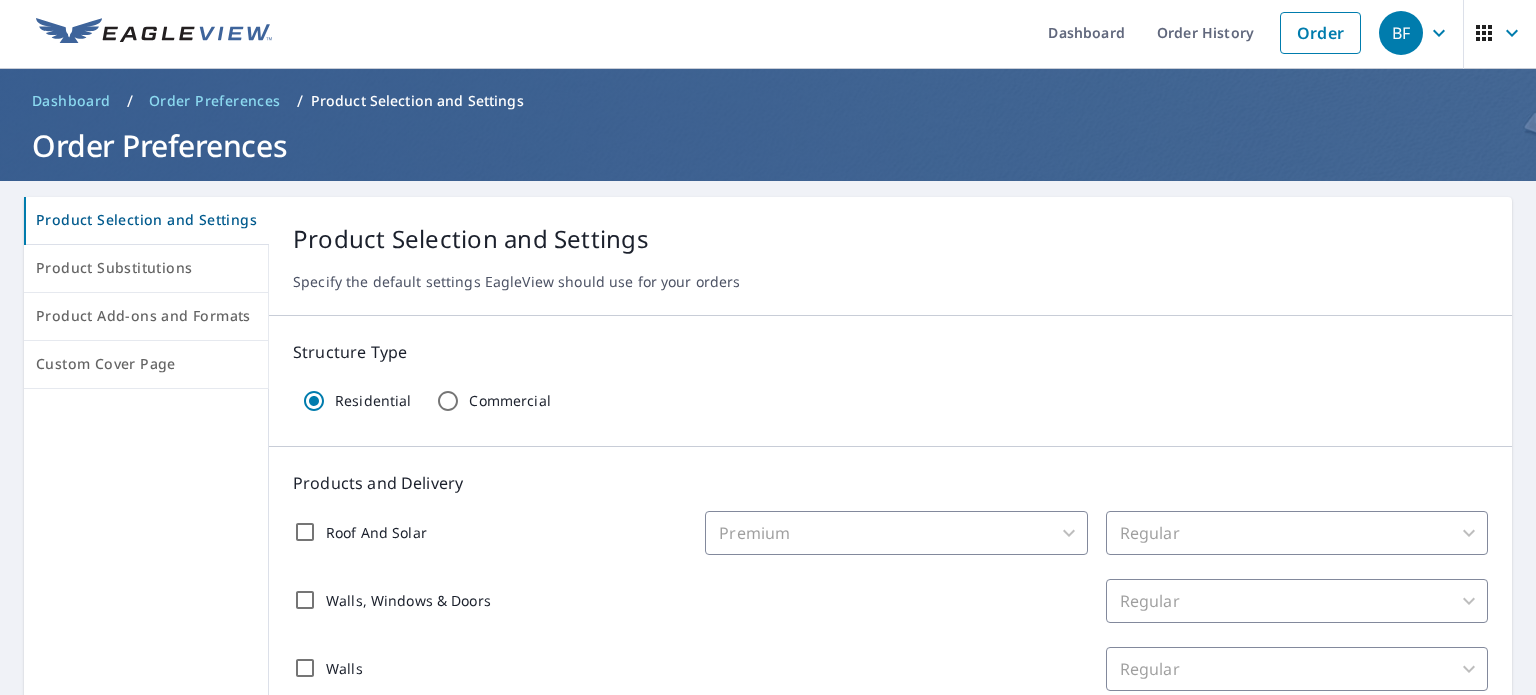 scroll, scrollTop: 0, scrollLeft: 0, axis: both 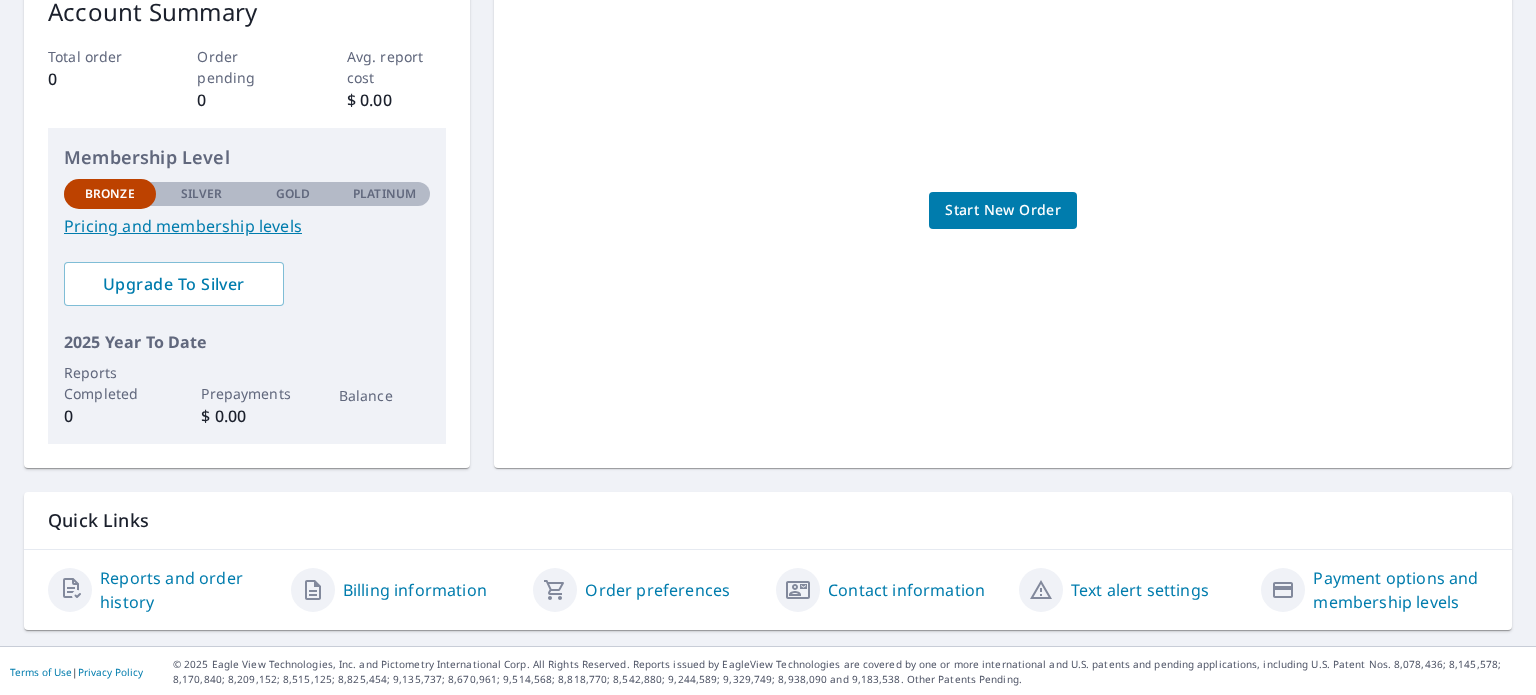 click on "Reports and order history" at bounding box center [187, 590] 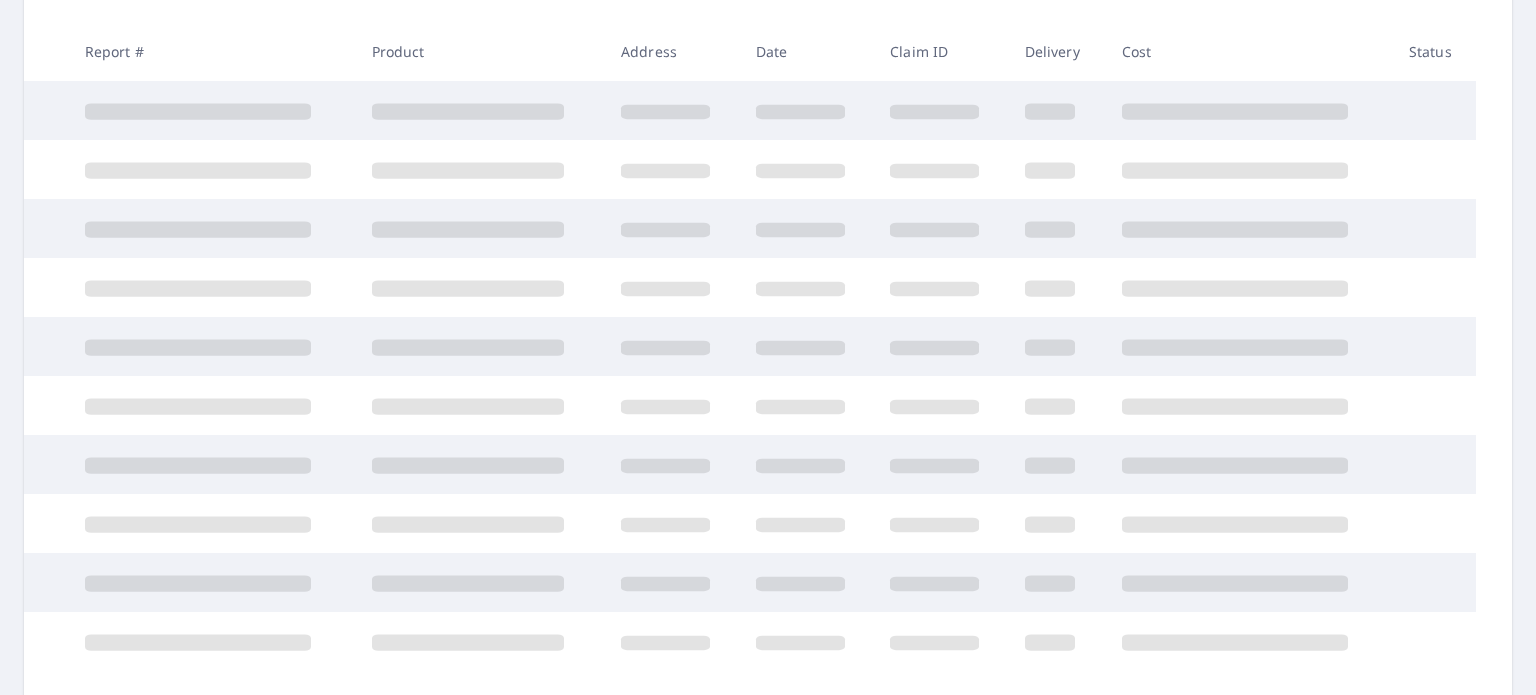 scroll, scrollTop: 0, scrollLeft: 0, axis: both 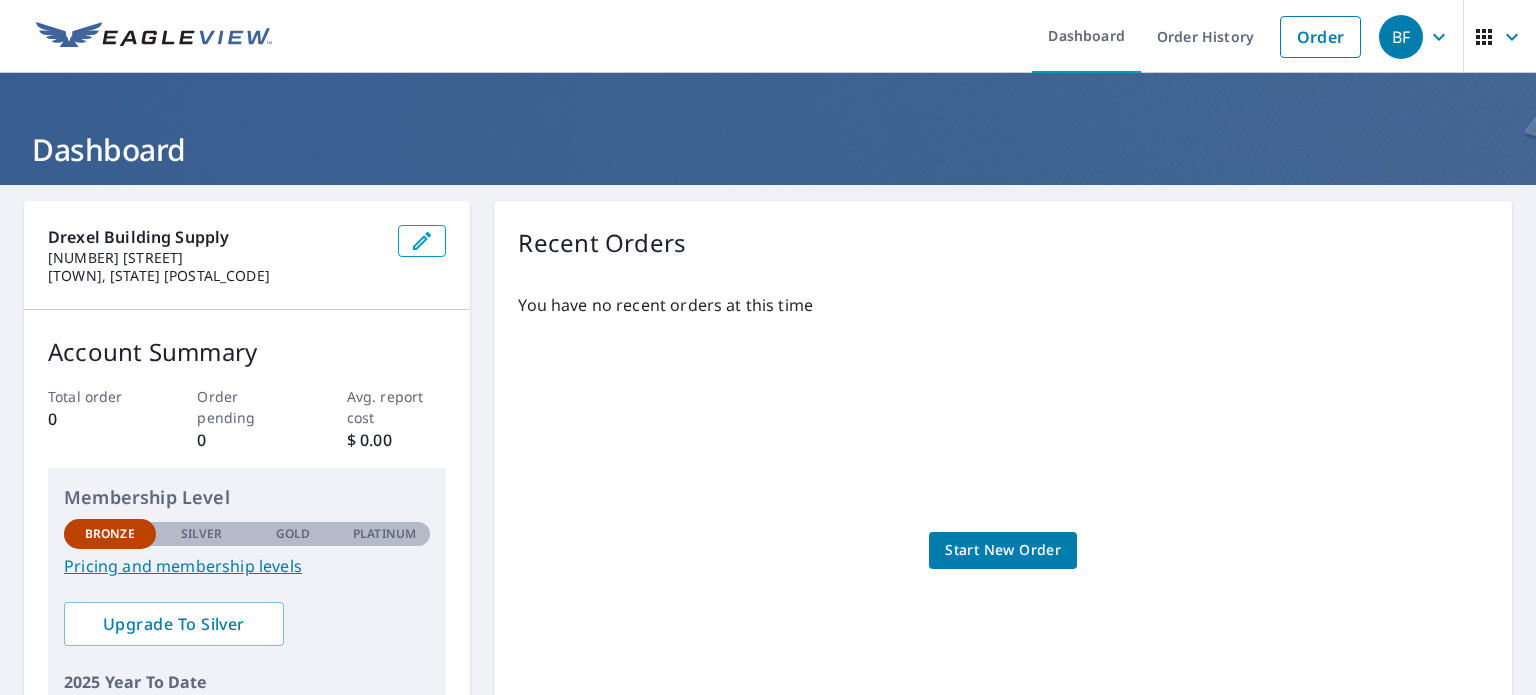 click 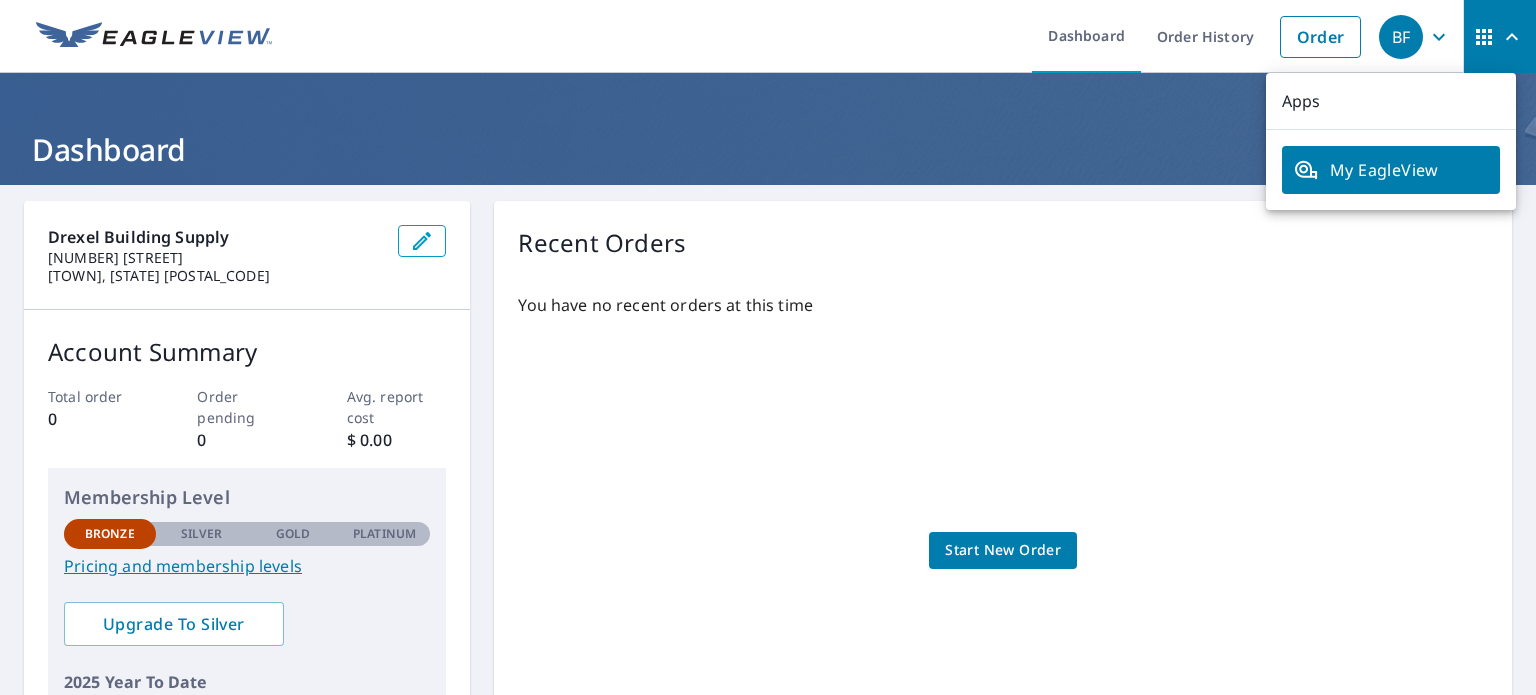 click 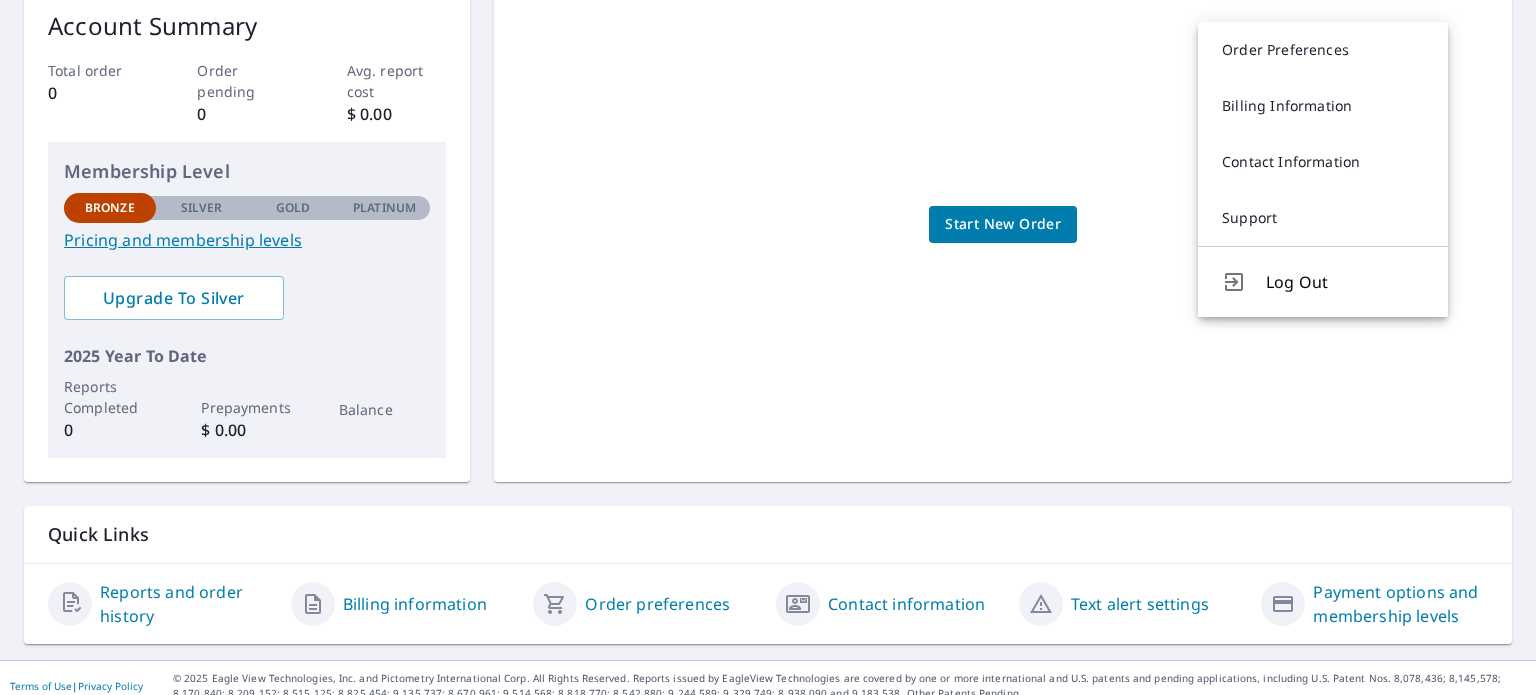 scroll, scrollTop: 340, scrollLeft: 0, axis: vertical 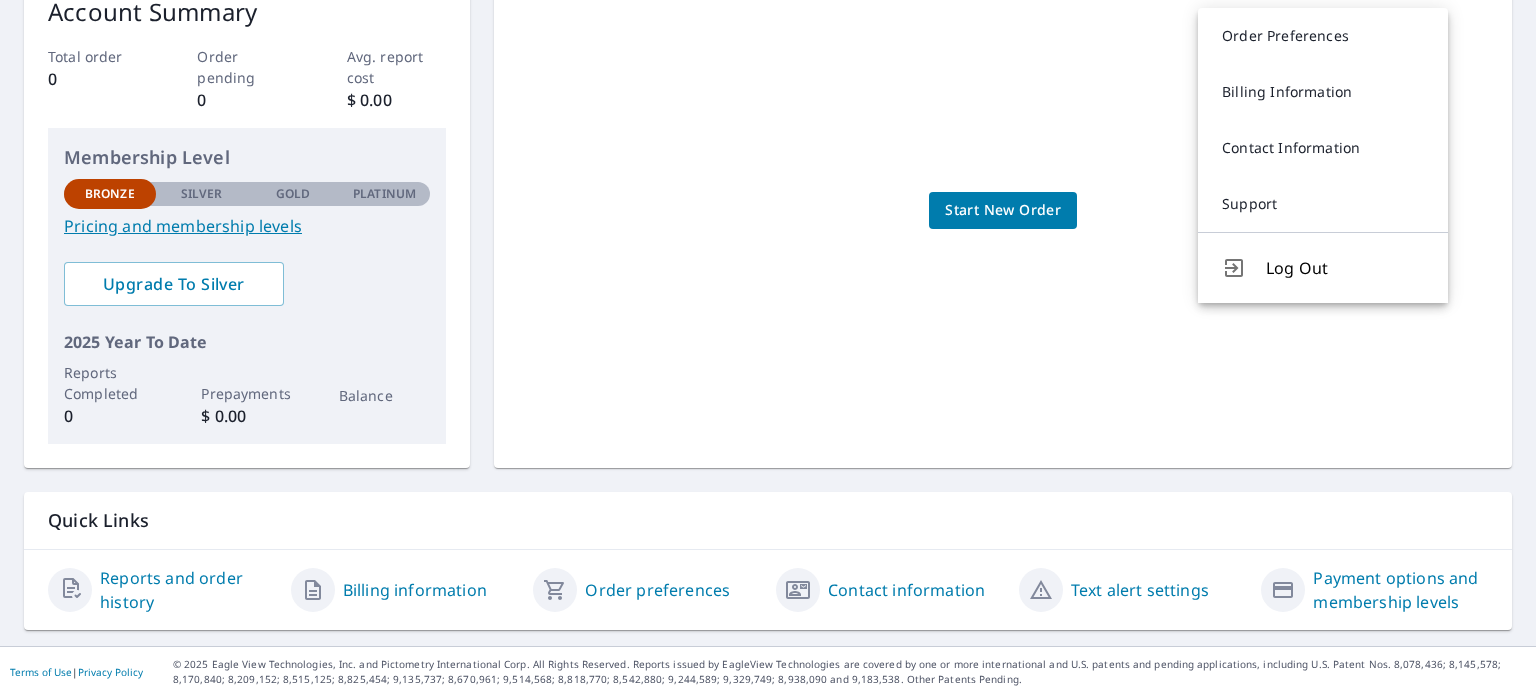 click on "Payment options and membership levels" at bounding box center [1400, 590] 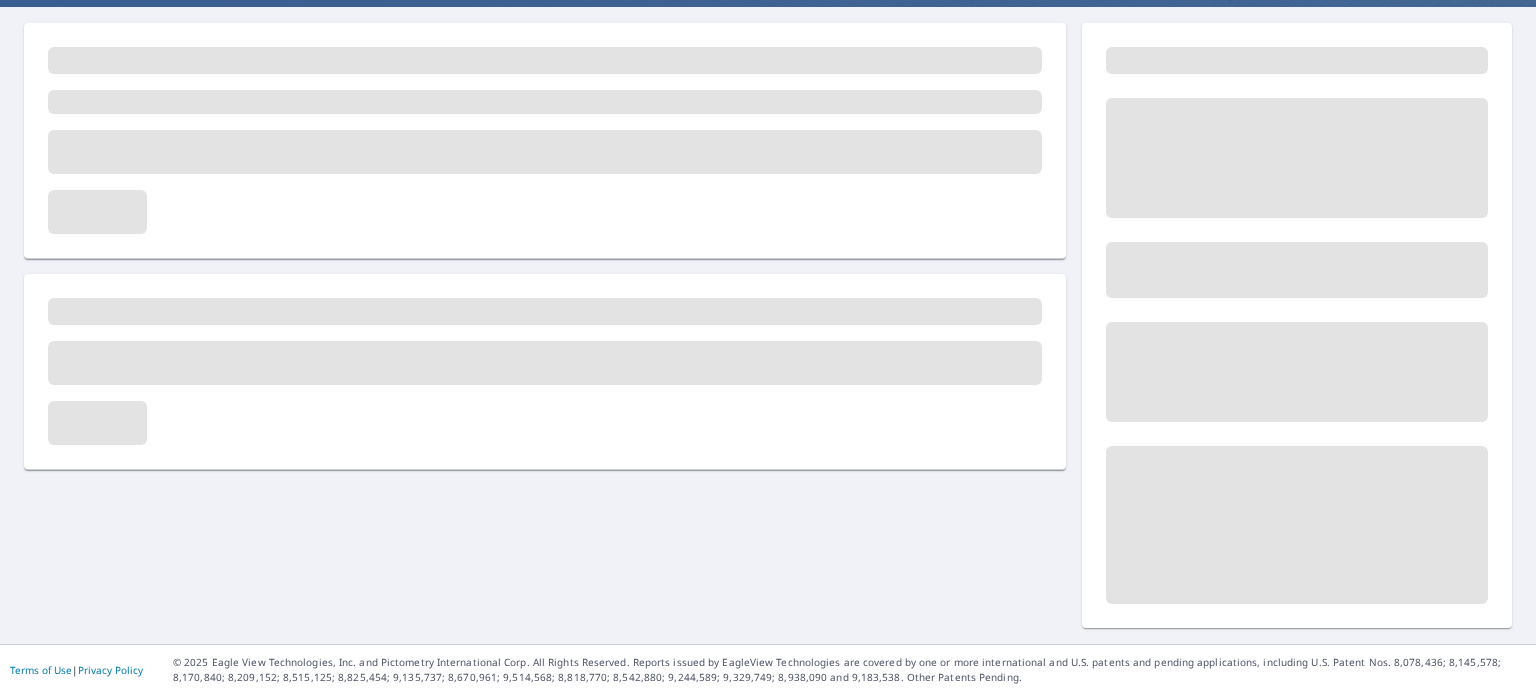 scroll, scrollTop: 174, scrollLeft: 0, axis: vertical 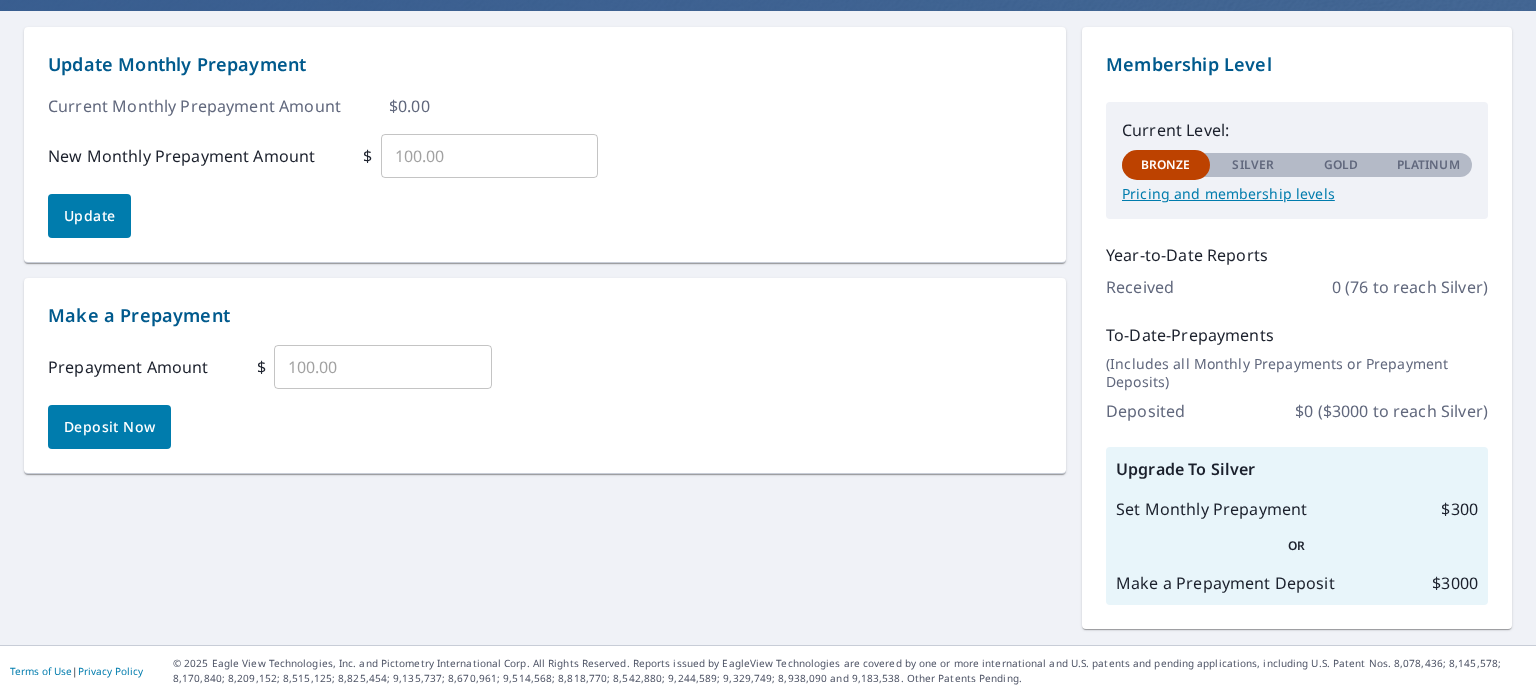 click on "Silver" at bounding box center [1253, 165] 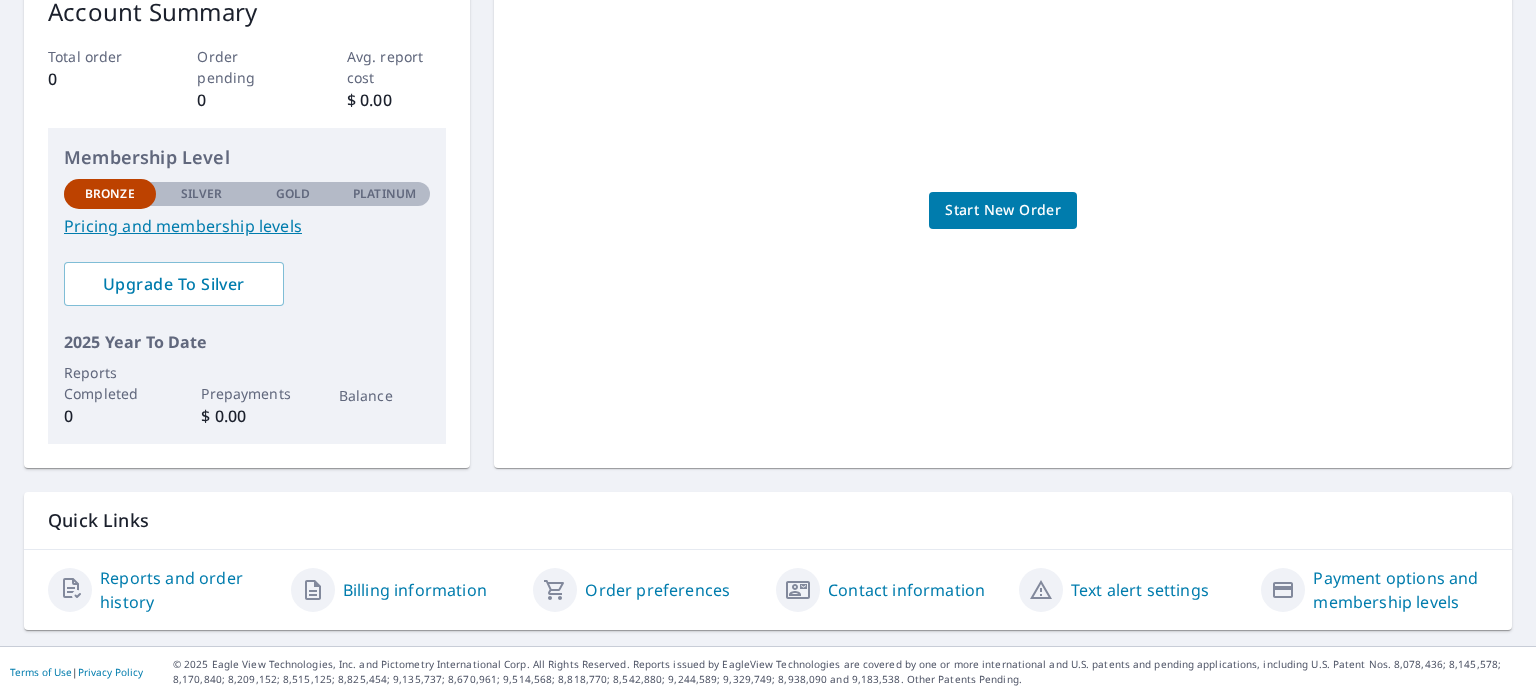scroll, scrollTop: 0, scrollLeft: 0, axis: both 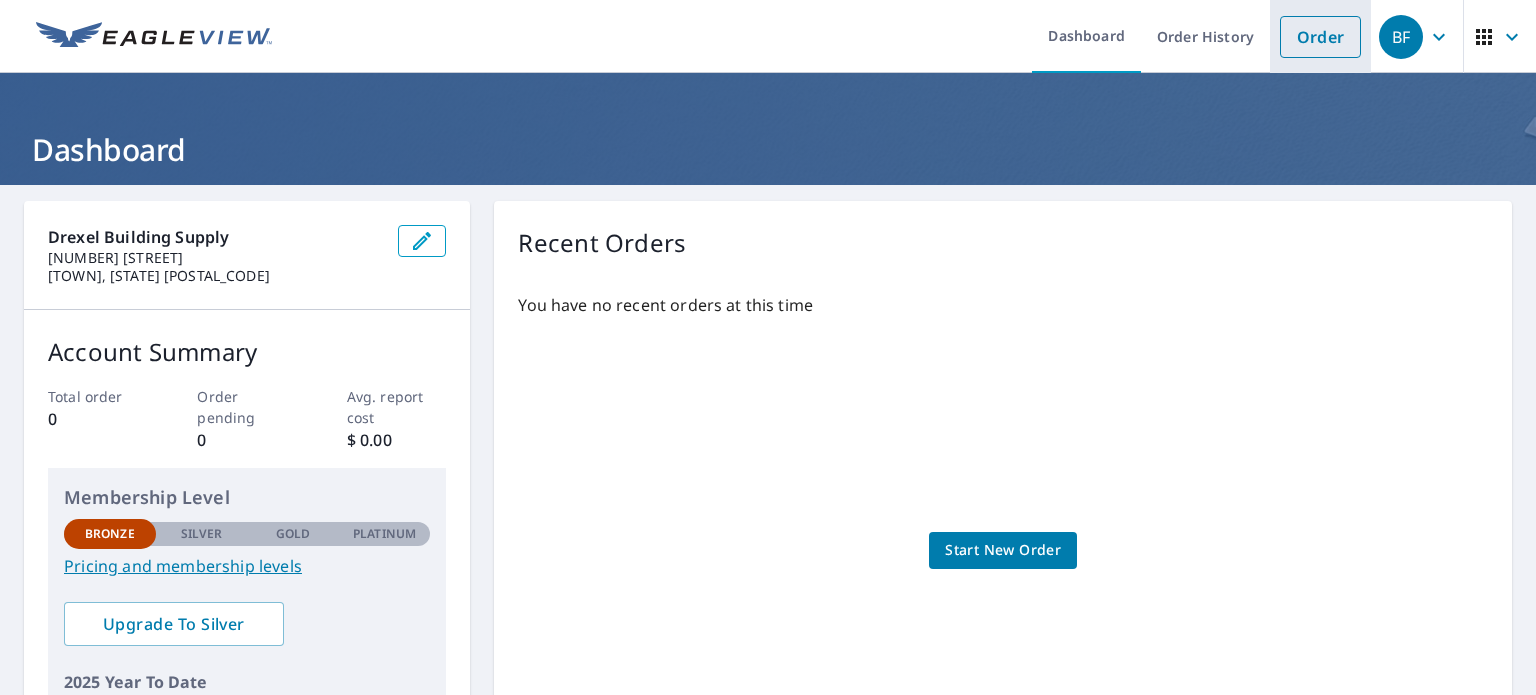 click on "Order" at bounding box center (1320, 37) 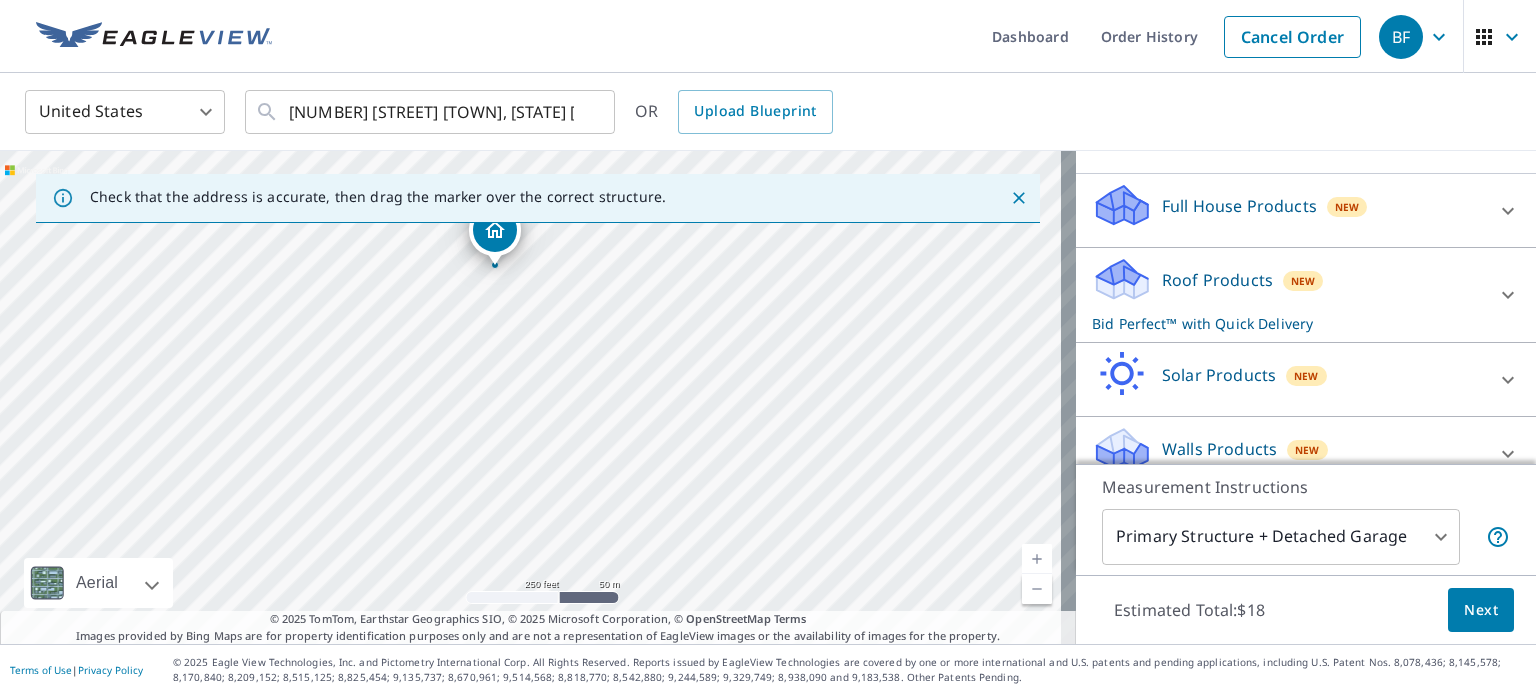 scroll, scrollTop: 209, scrollLeft: 0, axis: vertical 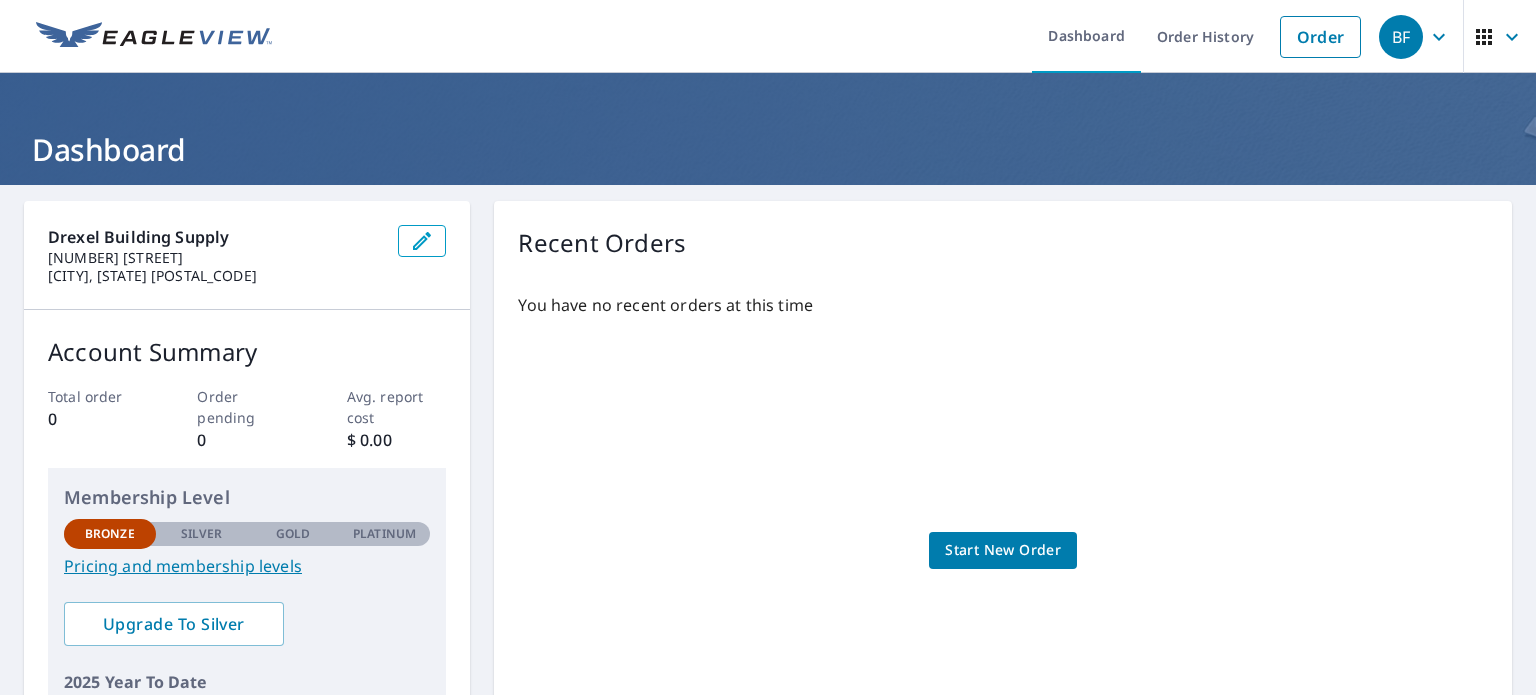 click at bounding box center [154, 37] 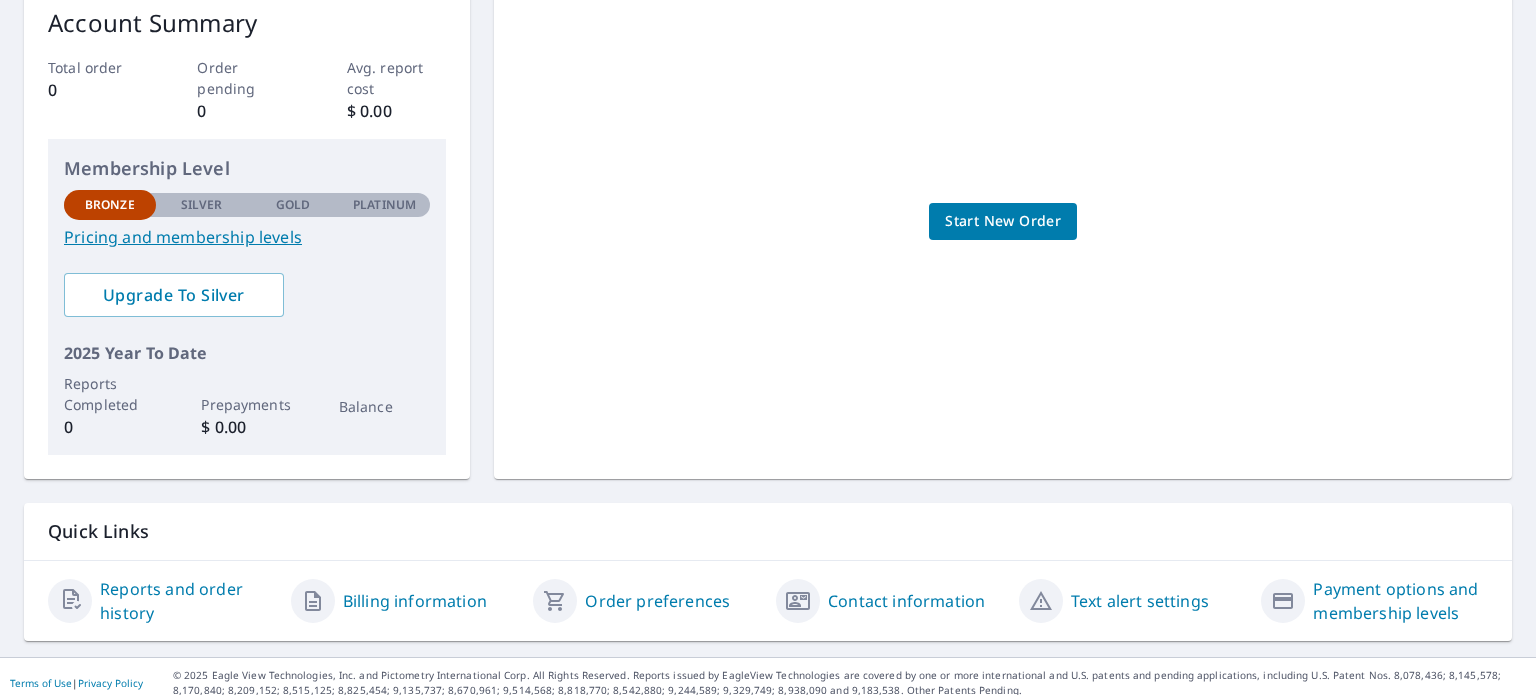 scroll, scrollTop: 340, scrollLeft: 0, axis: vertical 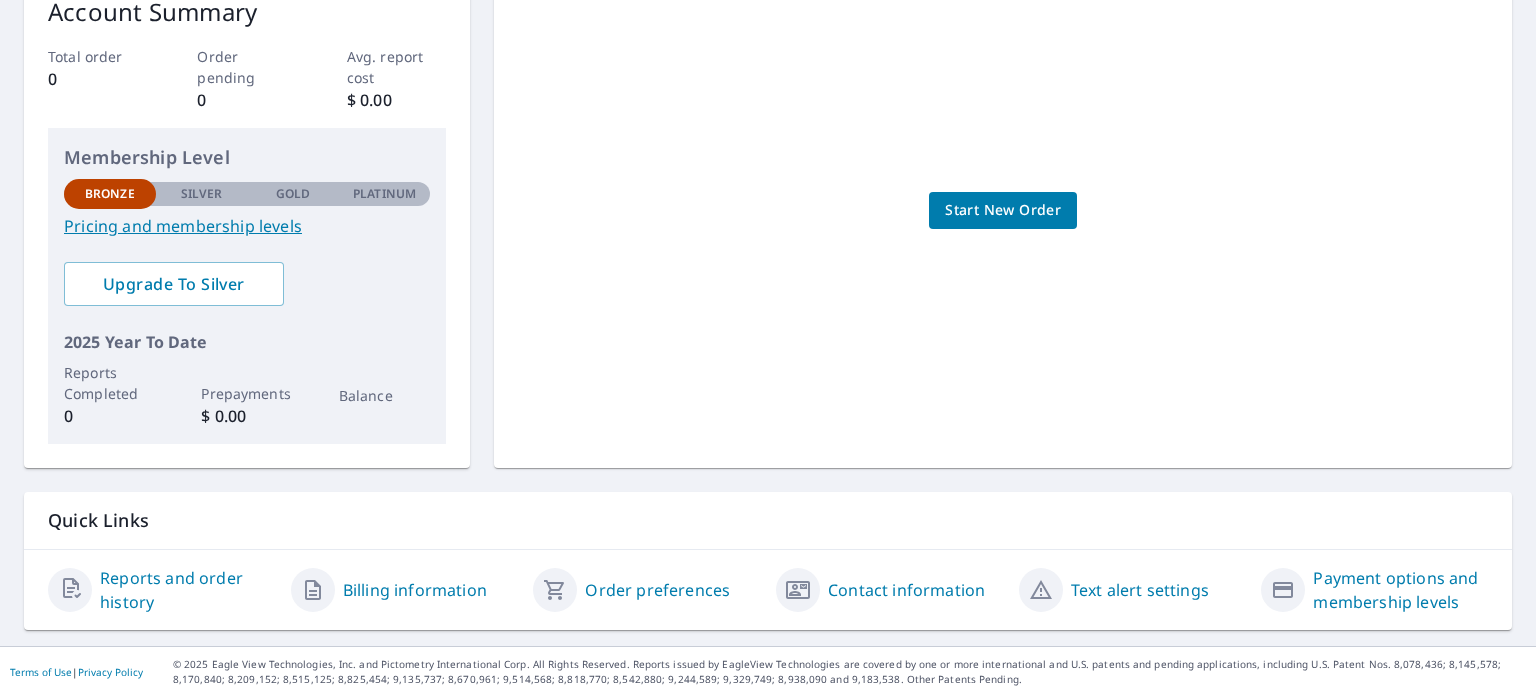 click on "Payment options and membership levels" at bounding box center (1400, 590) 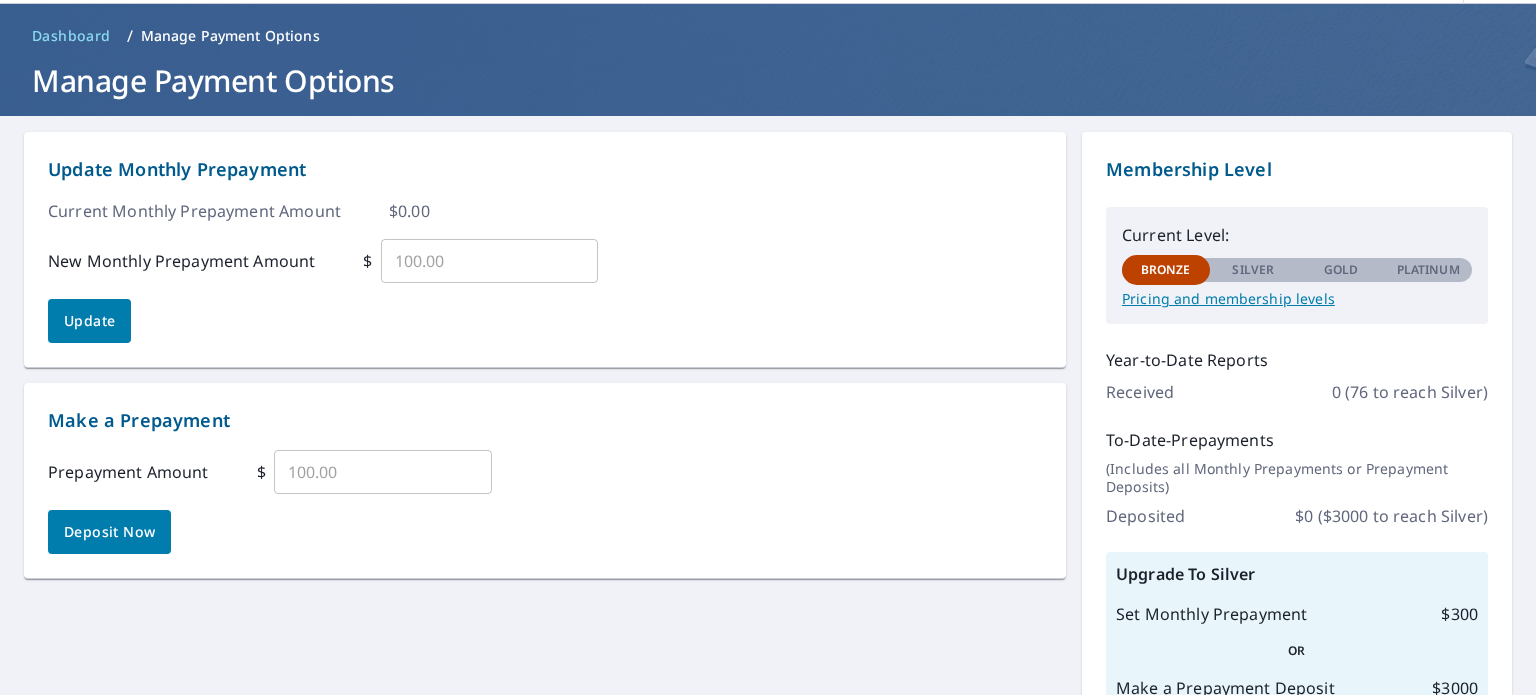 scroll, scrollTop: 100, scrollLeft: 0, axis: vertical 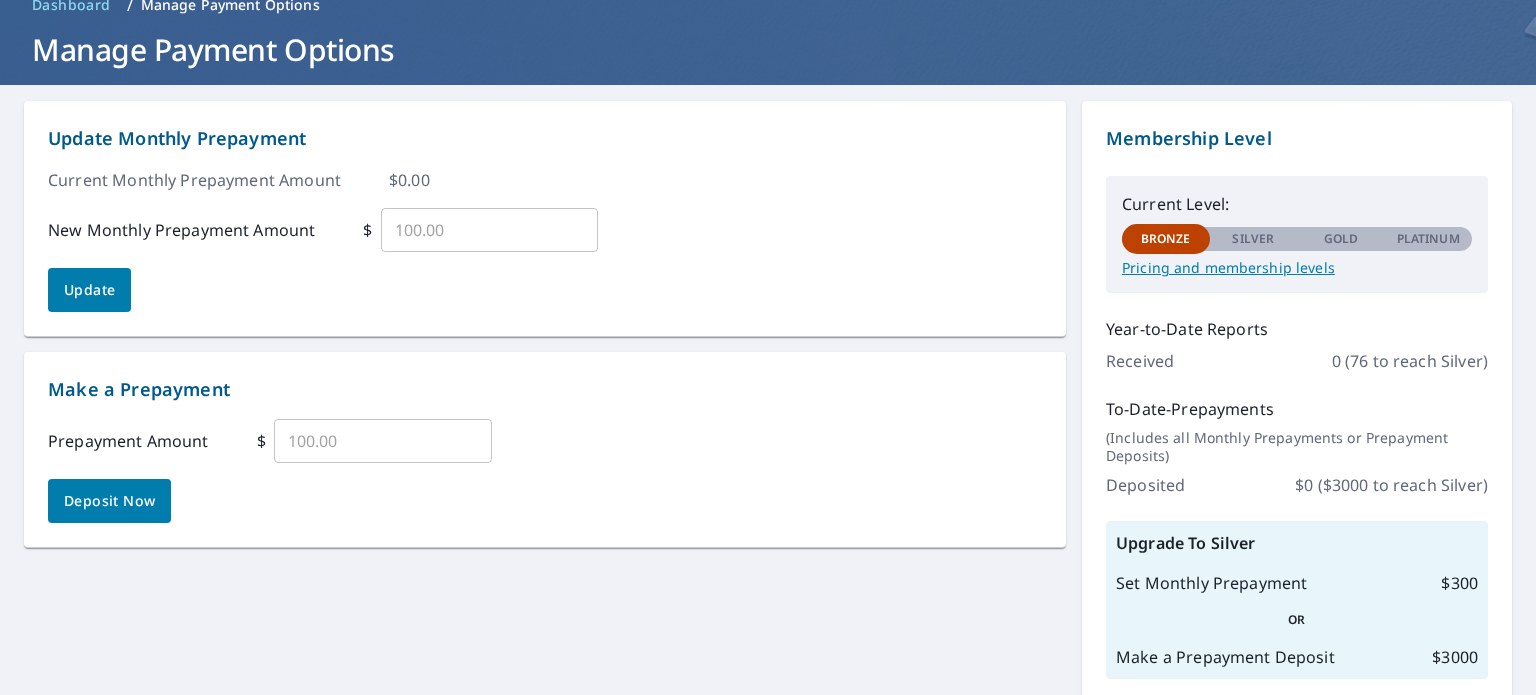 click on "Pricing and membership levels" at bounding box center (1297, 268) 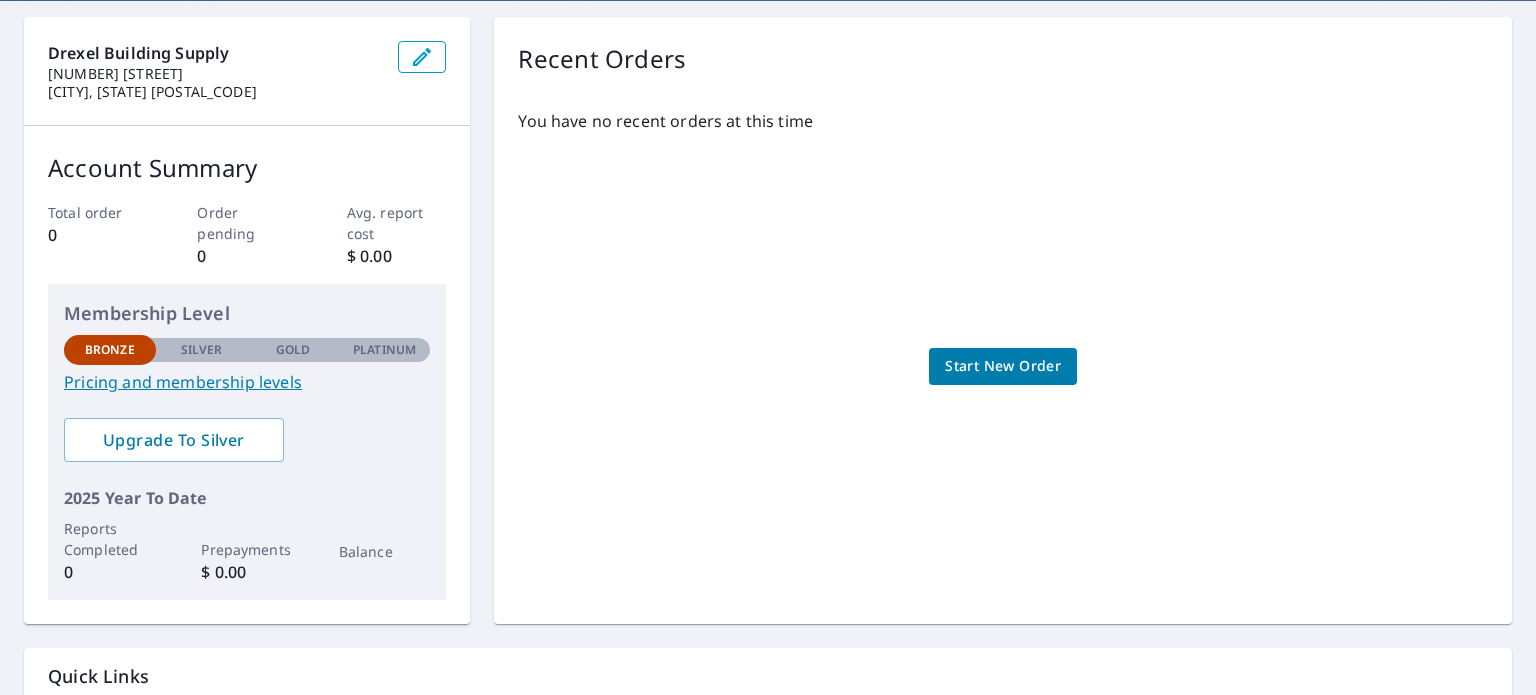 scroll, scrollTop: 100, scrollLeft: 0, axis: vertical 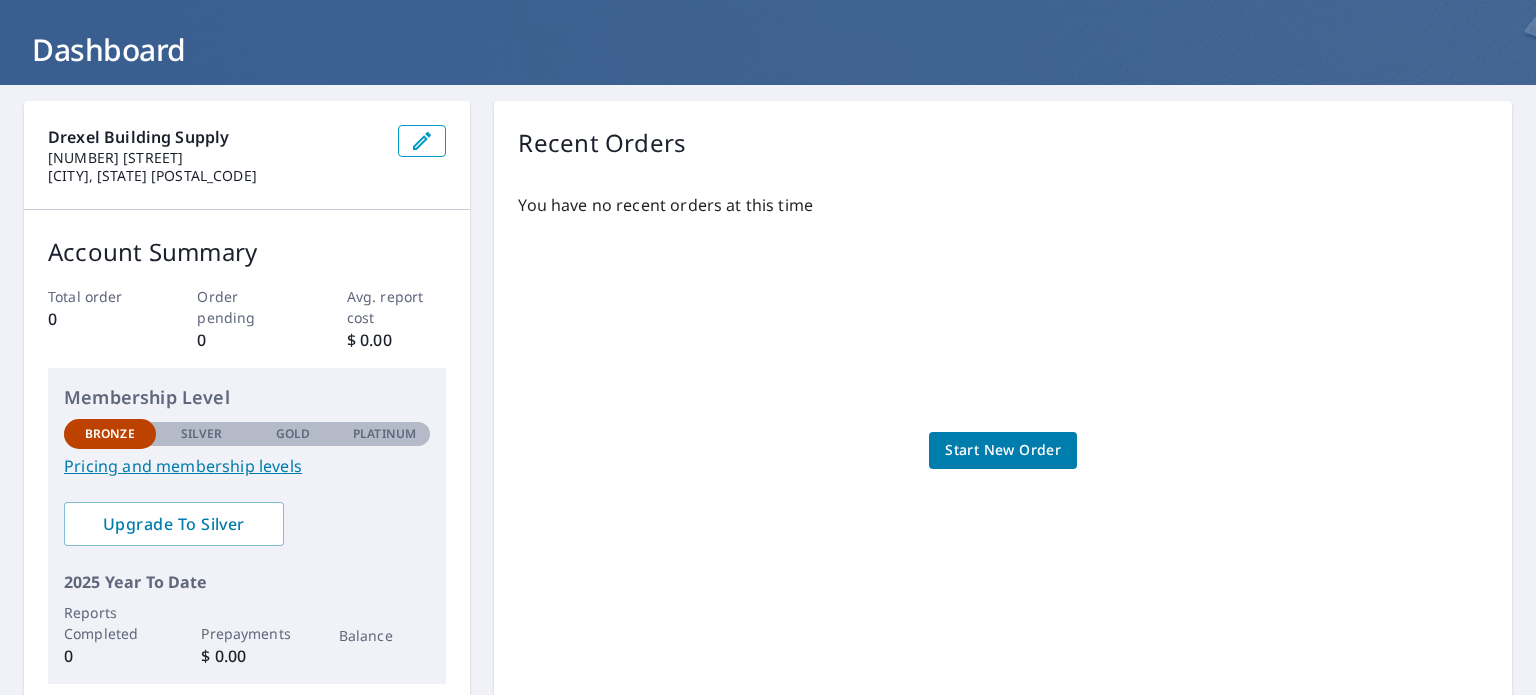 click on "Start New Order" at bounding box center (1003, 450) 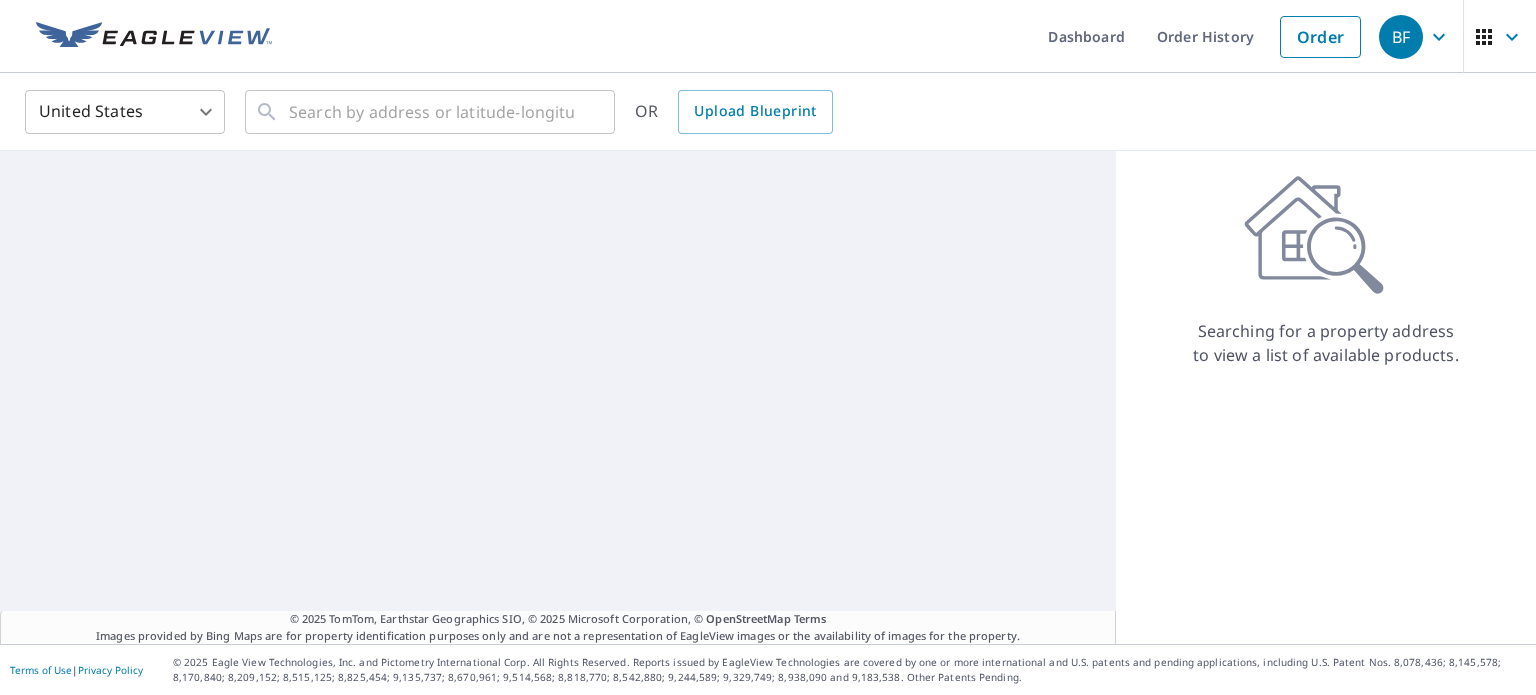 scroll, scrollTop: 0, scrollLeft: 0, axis: both 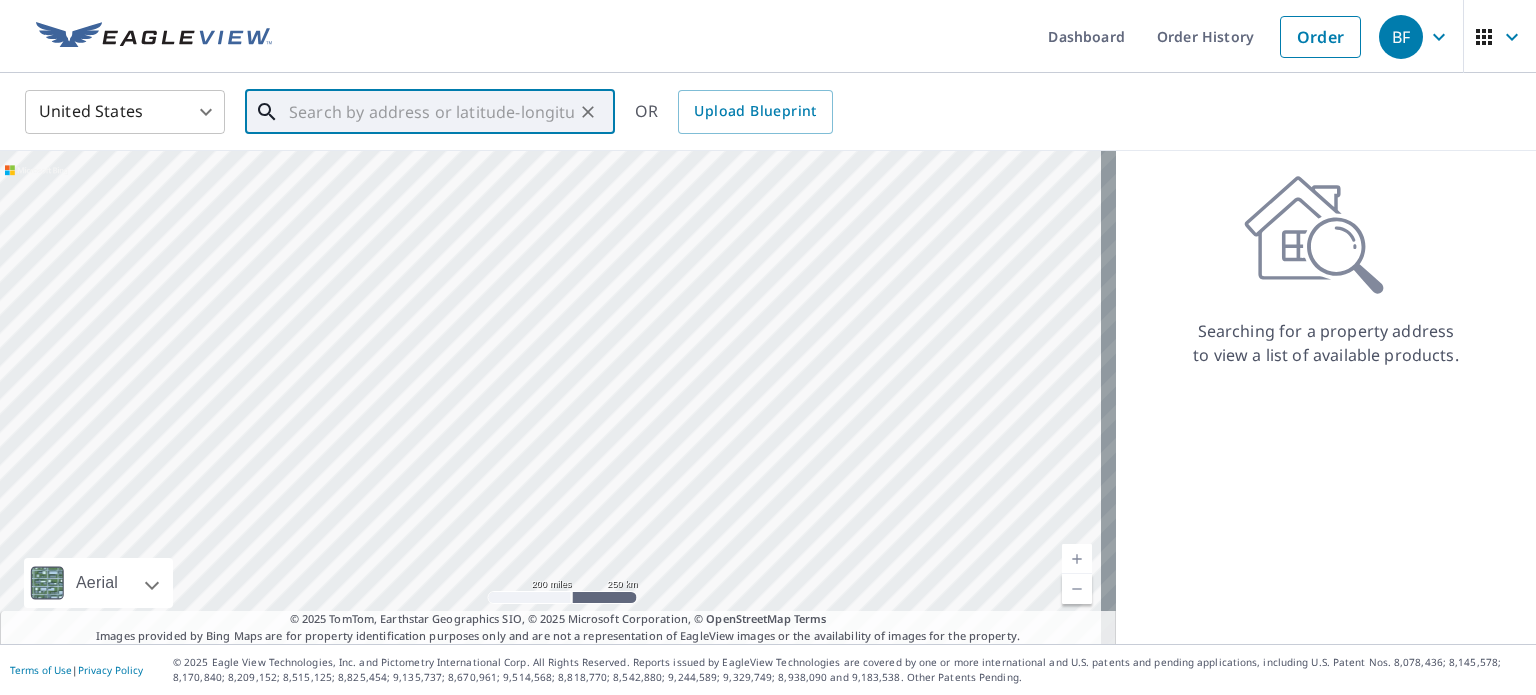 click at bounding box center [431, 112] 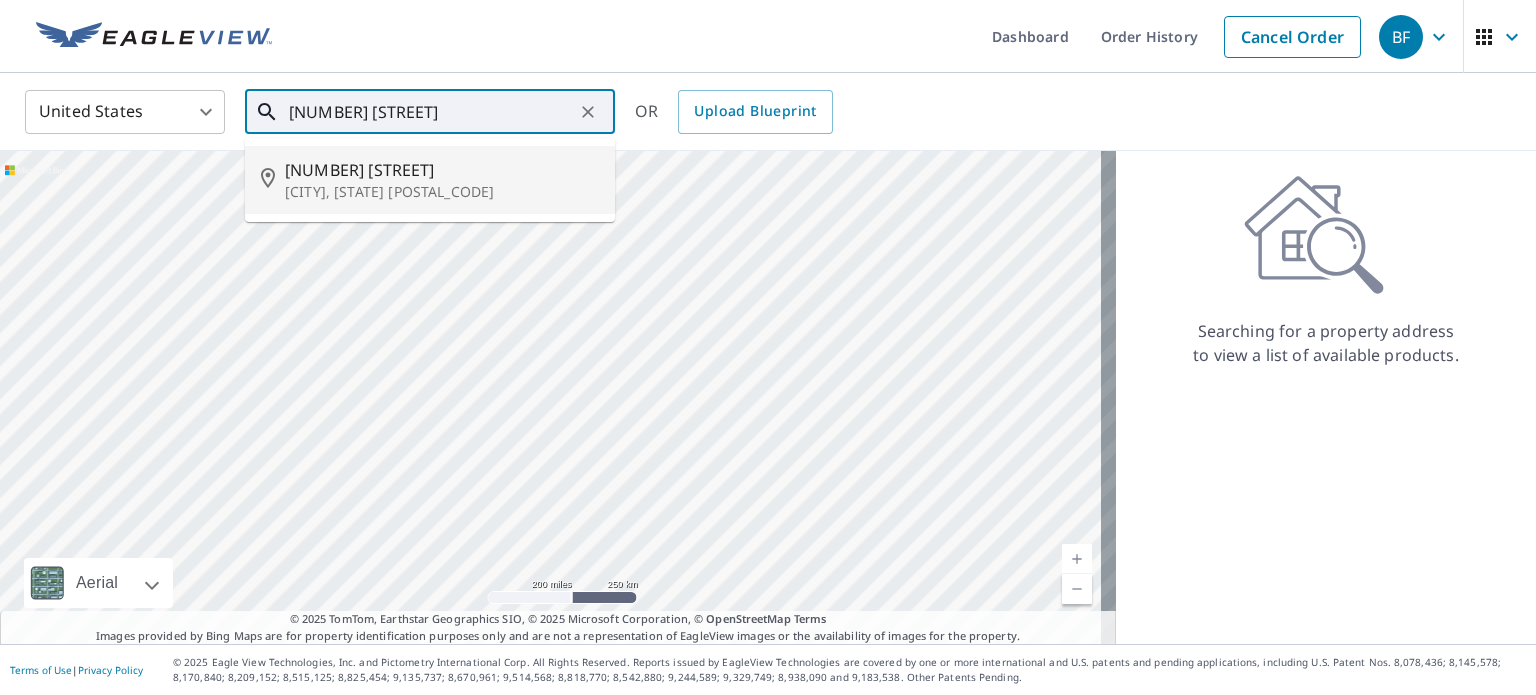 click on "[NUMBER] [STREET]" at bounding box center [442, 170] 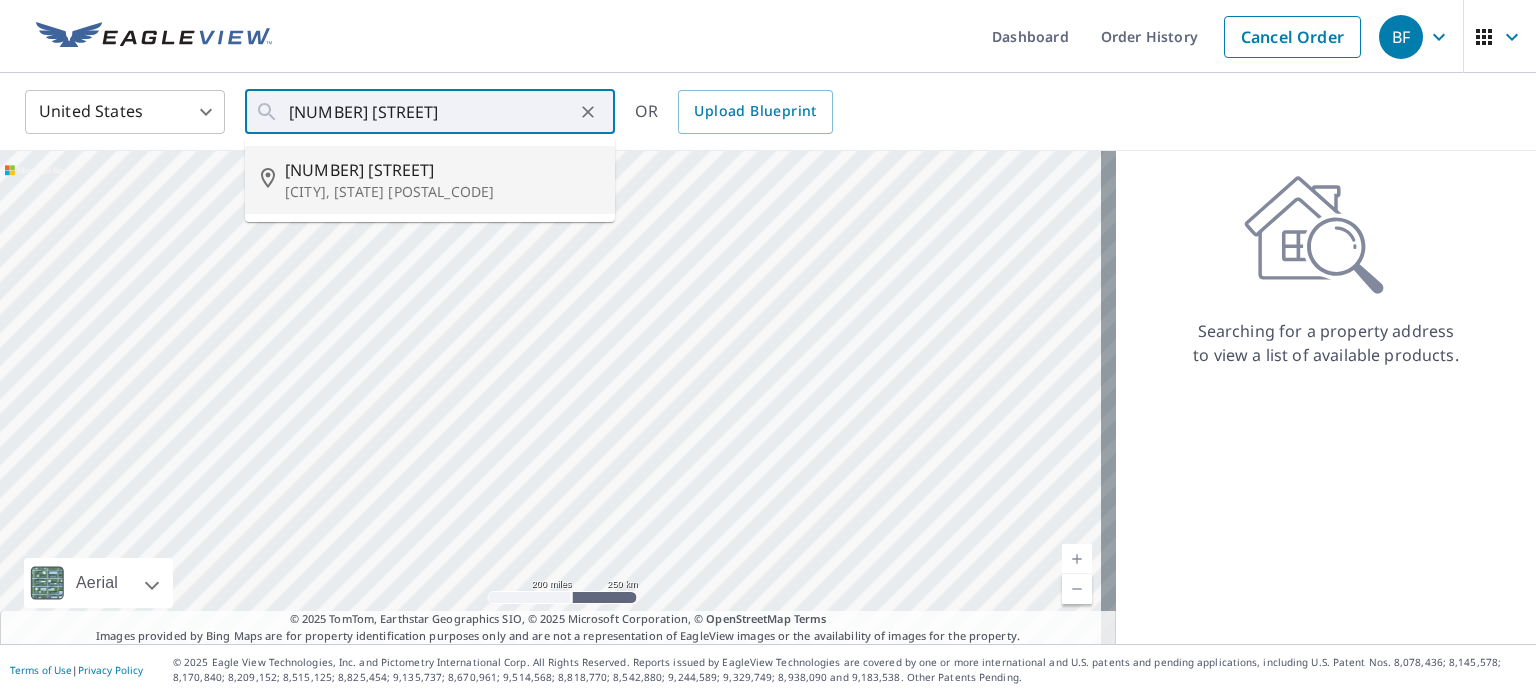 type on "[NUMBER] [STREET] [CITY], [STATE] [POSTAL_CODE]" 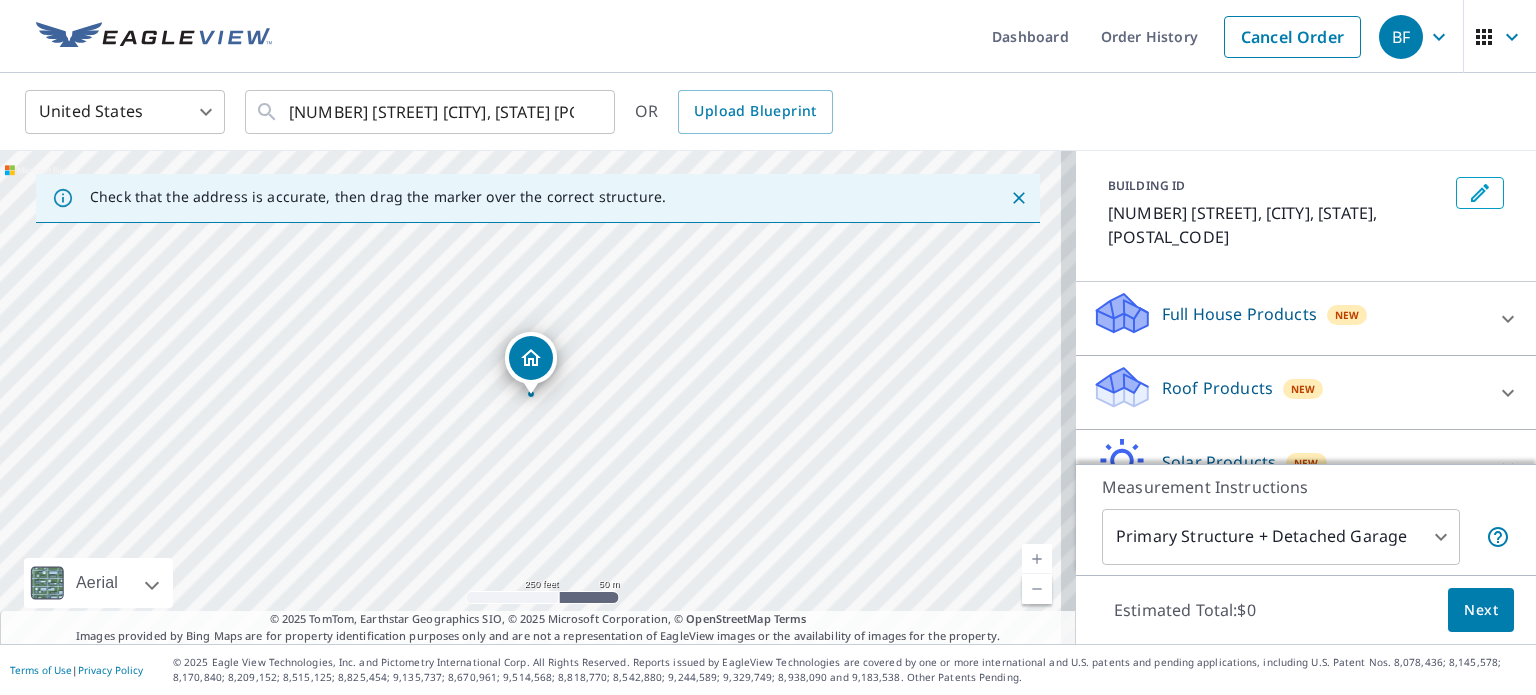 scroll, scrollTop: 188, scrollLeft: 0, axis: vertical 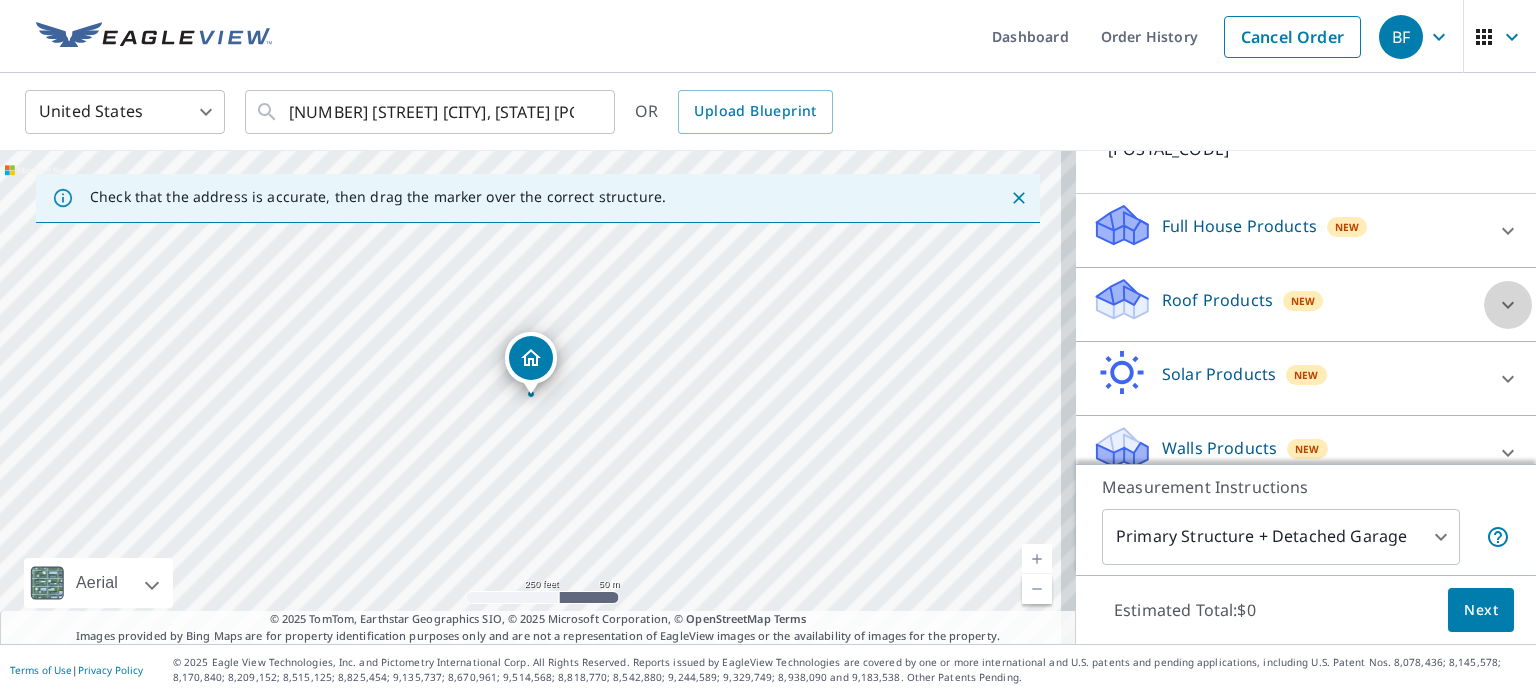 click at bounding box center (1508, 305) 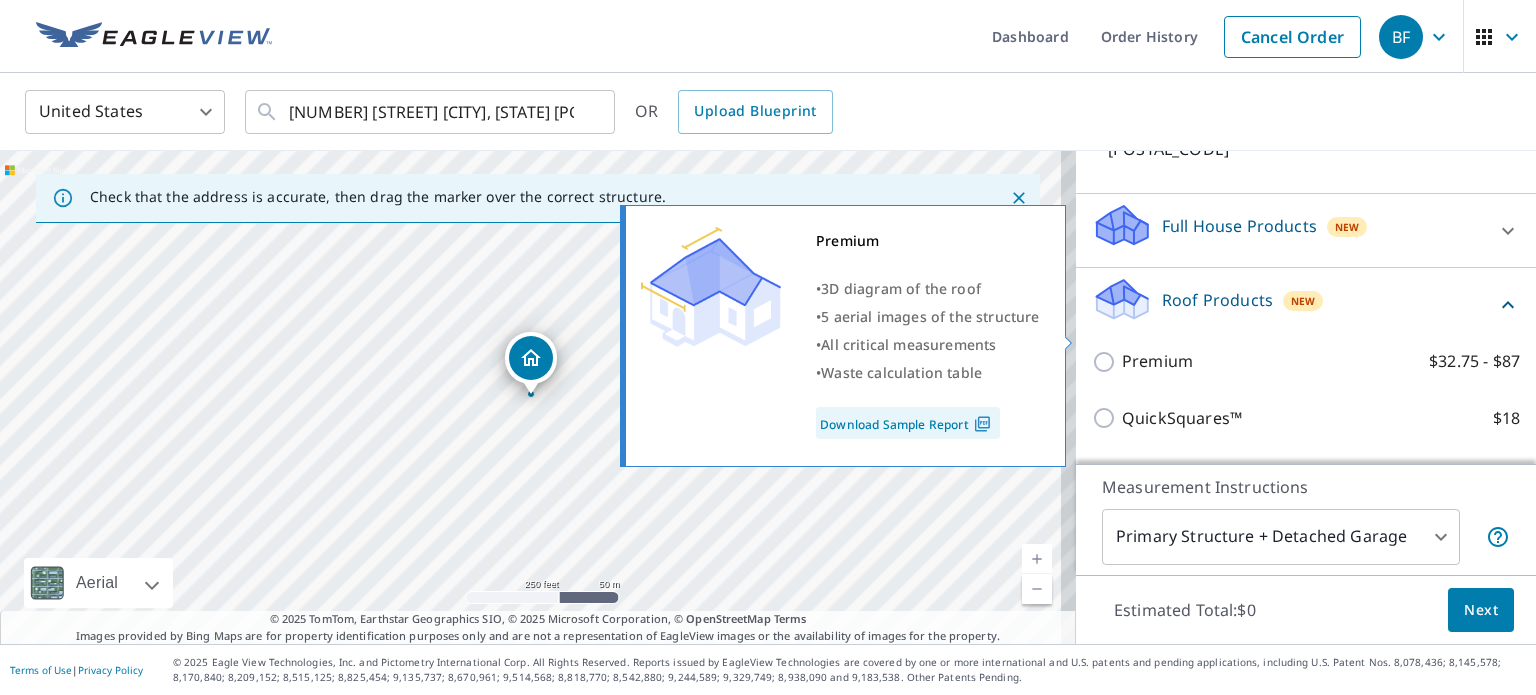 click on "Premium $32.75 - $87" at bounding box center (1107, 362) 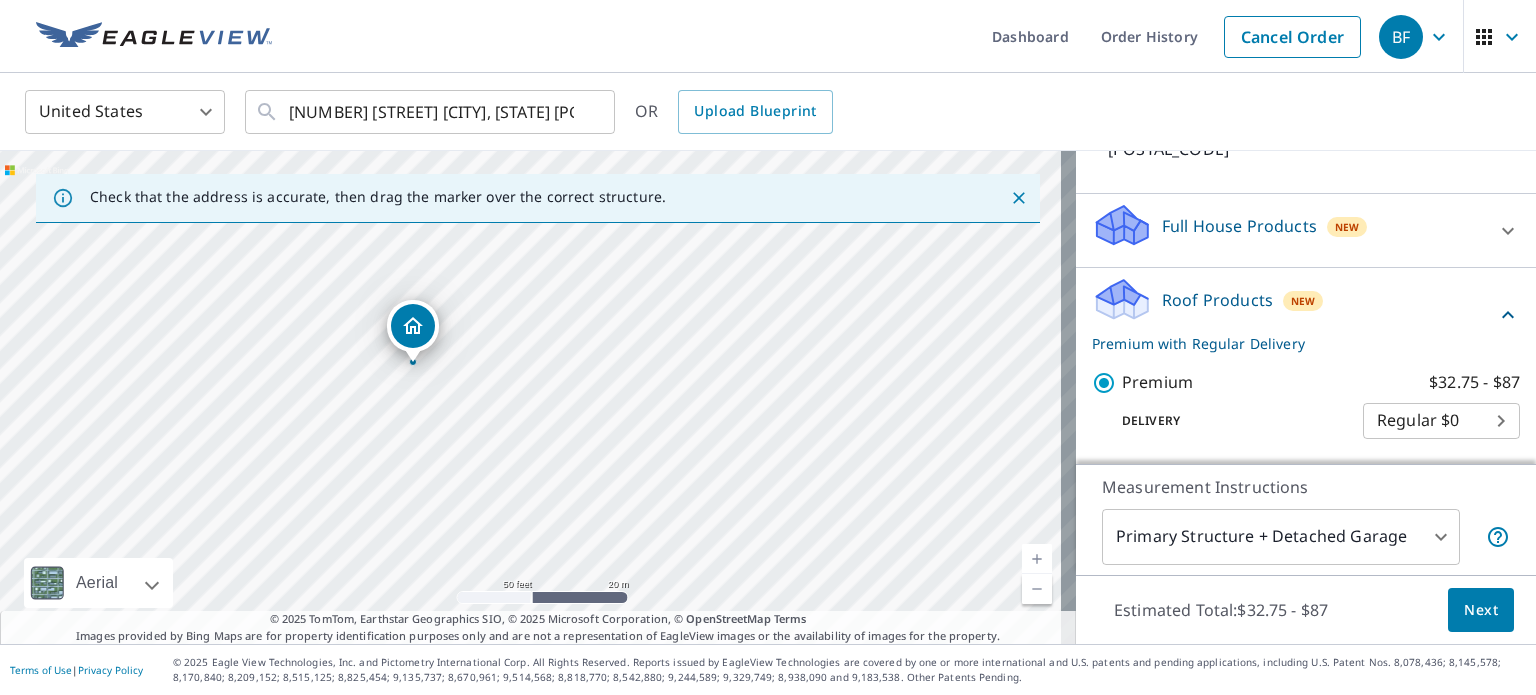 drag, startPoint x: 543, startPoint y: 399, endPoint x: 697, endPoint y: 375, distance: 155.85892 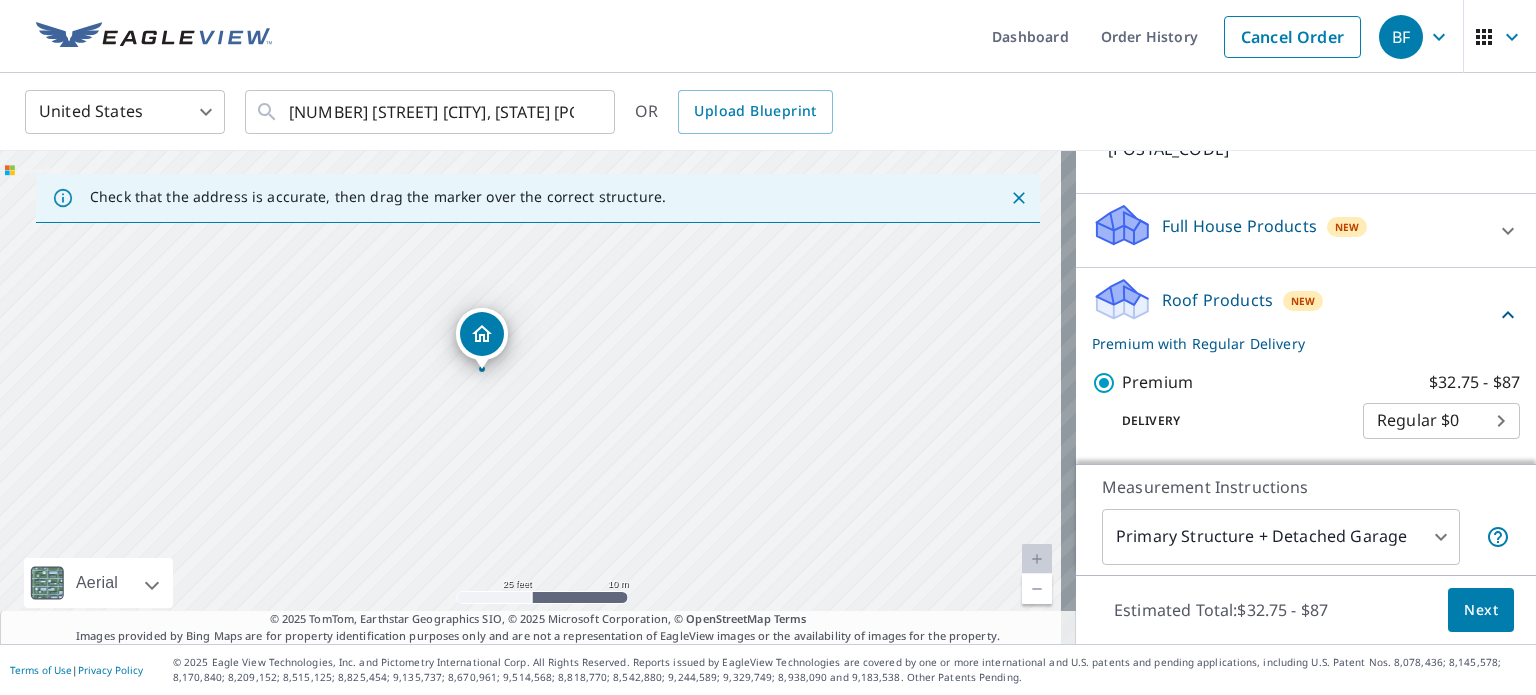 drag, startPoint x: 436, startPoint y: 381, endPoint x: 624, endPoint y: 437, distance: 196.1632 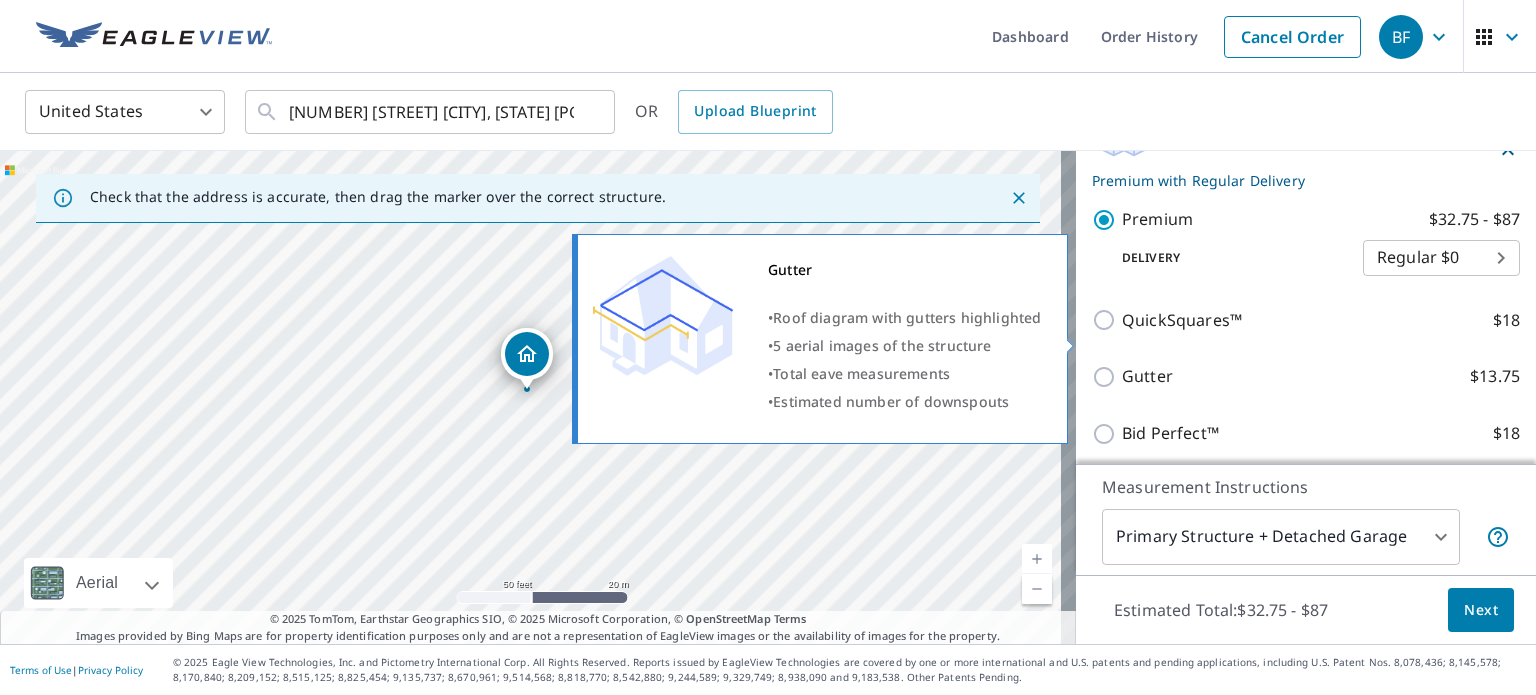 scroll, scrollTop: 379, scrollLeft: 0, axis: vertical 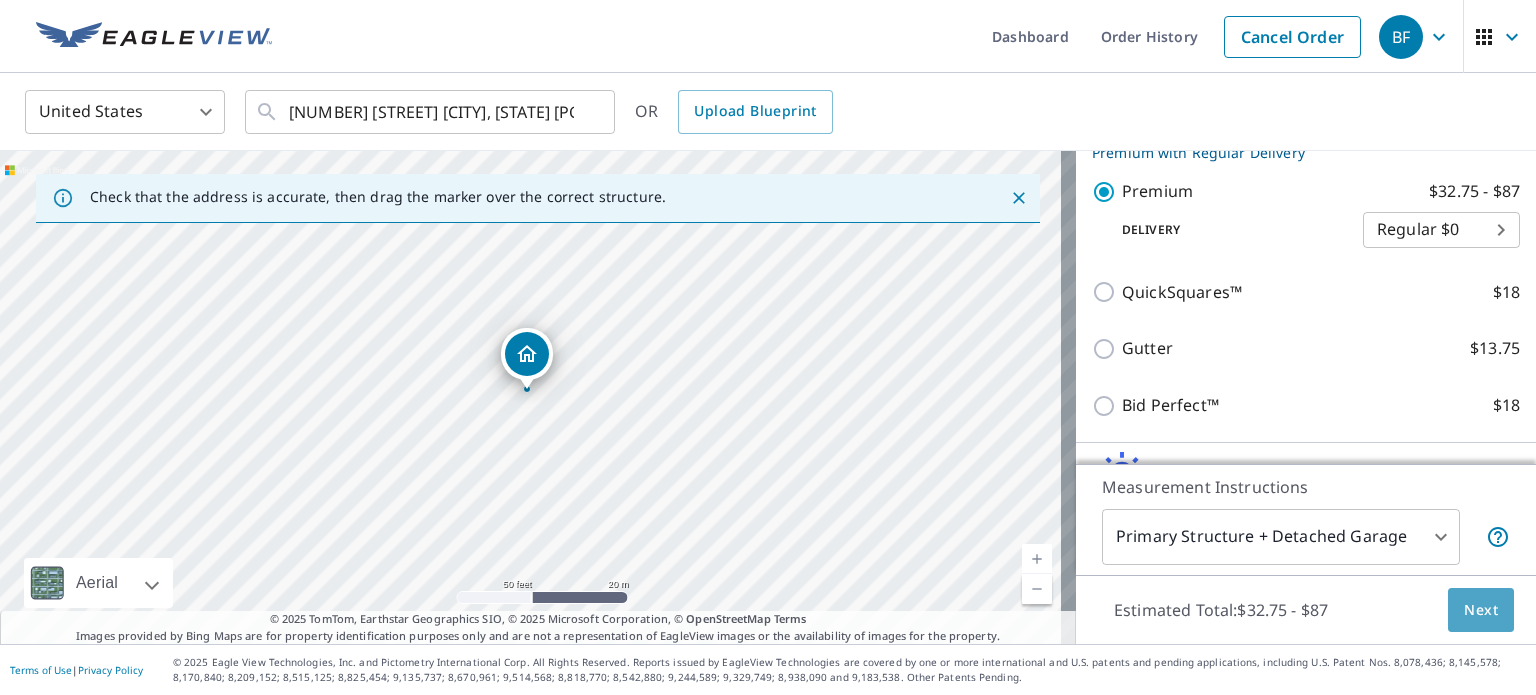 click on "Next" at bounding box center (1481, 610) 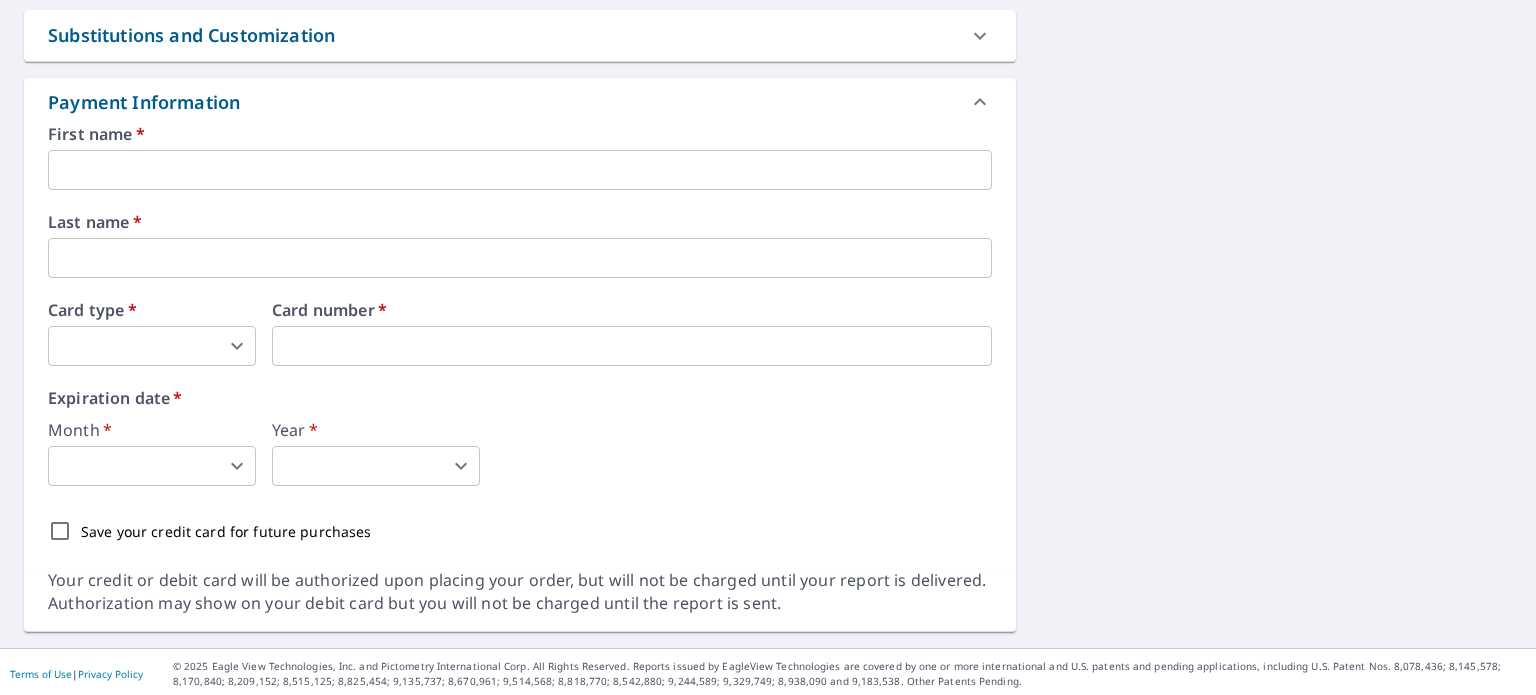 scroll, scrollTop: 1002, scrollLeft: 0, axis: vertical 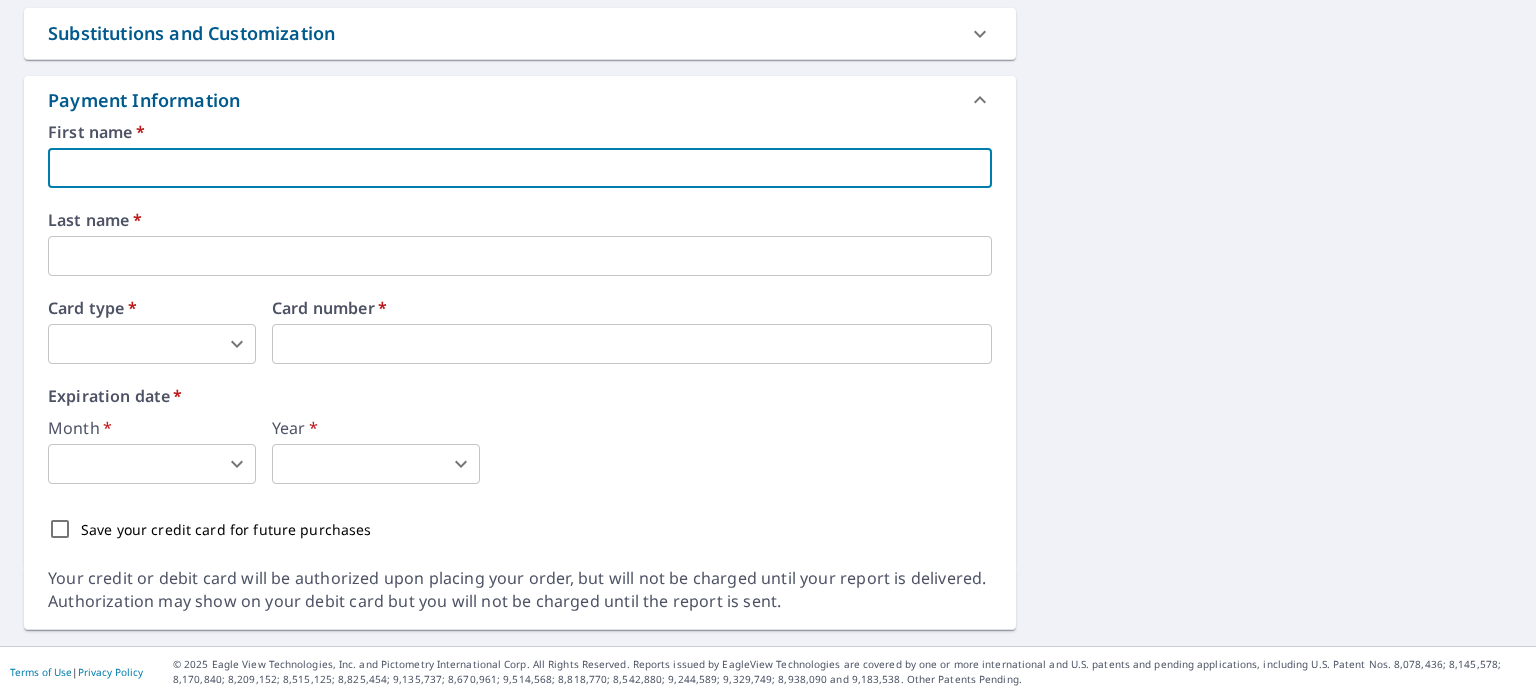 click at bounding box center [520, 168] 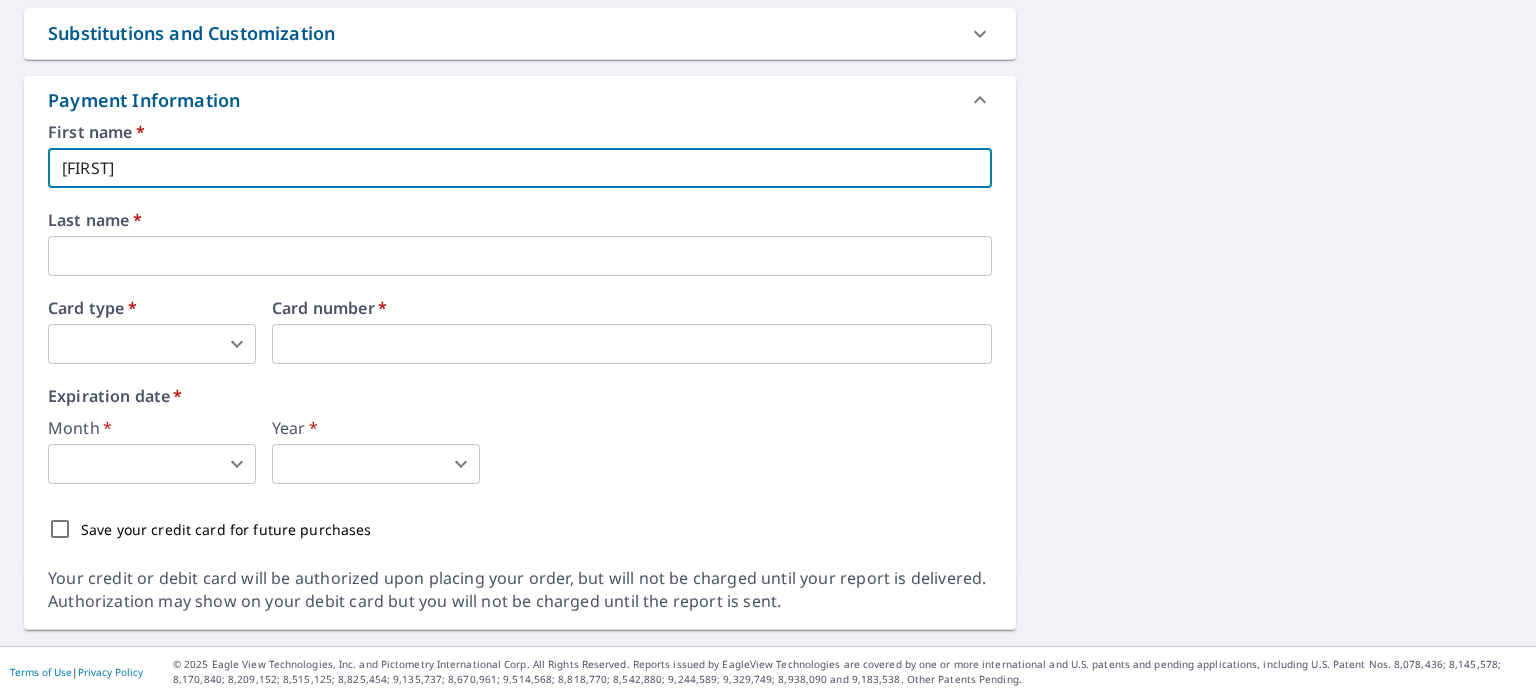 type on "BENNETT" 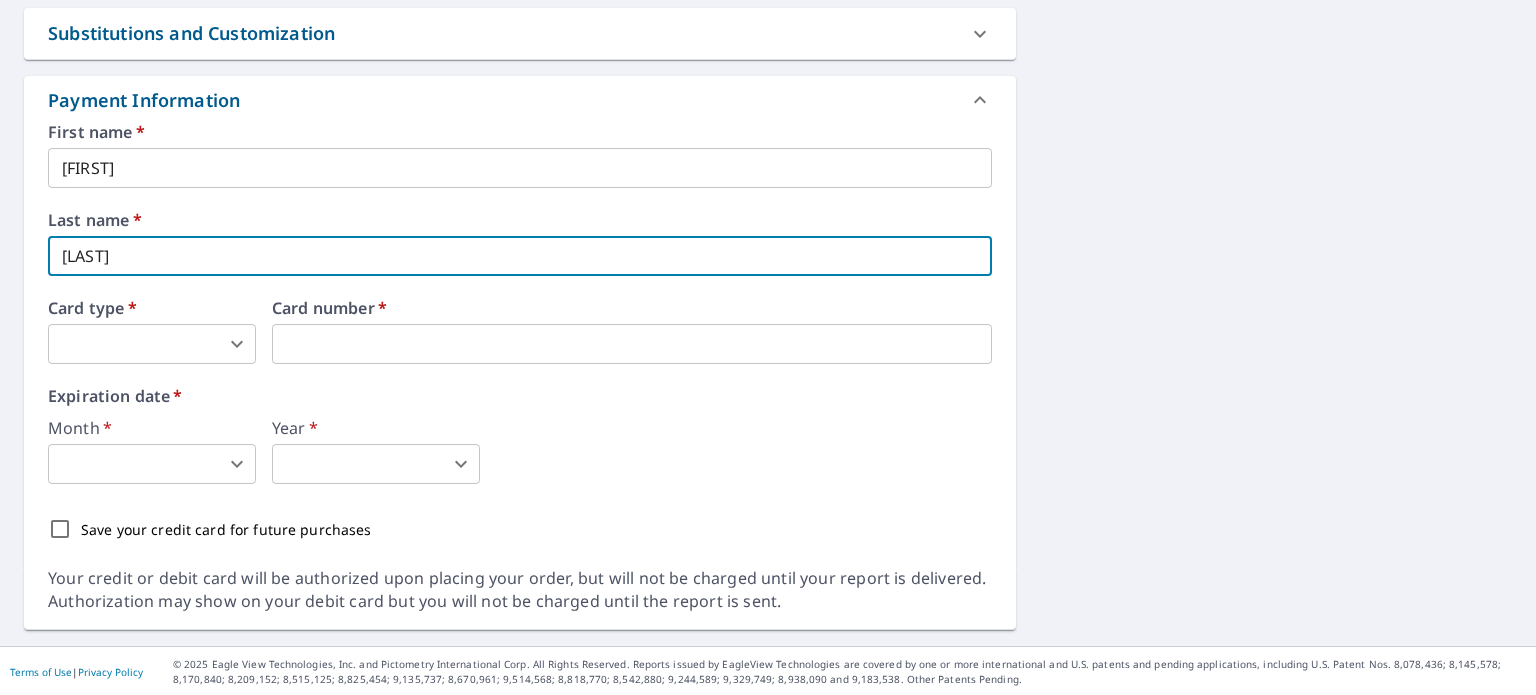 type on "FRAZER" 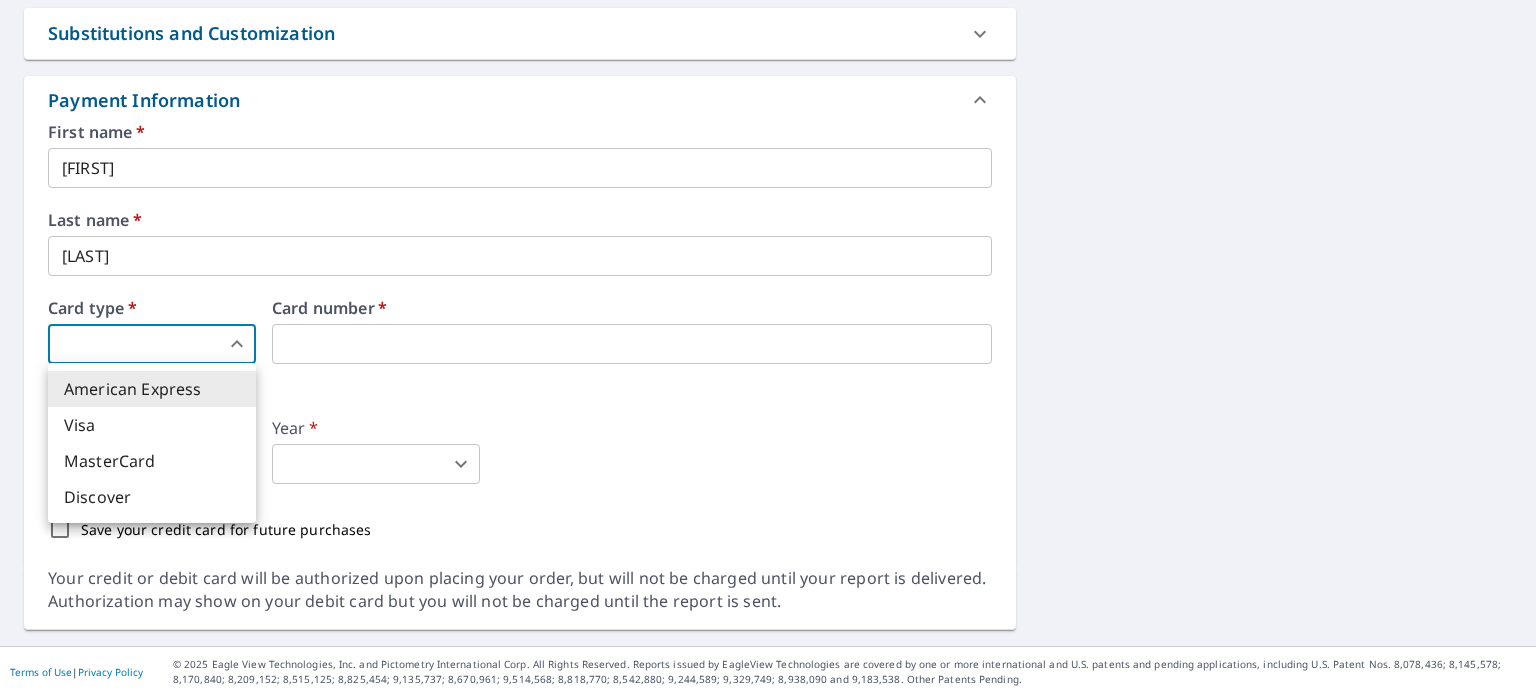 click on "BF BF
Dashboard Order History Cancel Order BF Dashboard / Finalize Order Finalize Order 215 Dahl St Rhinelander, WI 54501 Aerial Road A standard road map Aerial A detailed look from above Labels Labels 250 feet 50 m © 2025 TomTom, © Vexcel Imaging, © 2025 Microsoft Corporation,  © OpenStreetMap Terms PROPERTY TYPE Residential BUILDING ID 215 Dahl St, Rhinelander, WI, 54501 Changes to structures in last 4 years ( renovations, additions, etc. ) Include Special Instructions x ​ Claim Information Claim number ​ Claim information ​ PO number ​ Date of loss ​ Cat ID ​ Email Recipients Your reports will be sent to  bennett.frazer@drexelteam.com.  Edit Contact Information. Send a copy of the report to: ​ Substitutions and Customization Roof measurement report substitutions If a Premium Report is unavailable send me an Extended Coverage 3D Report: Yes No Ask If an Extended Coverage 3D Report is unavailable send me an Extended Coverage 2D Report: Yes No Ask Yes No Ask Additional Report Formats *" at bounding box center [768, 347] 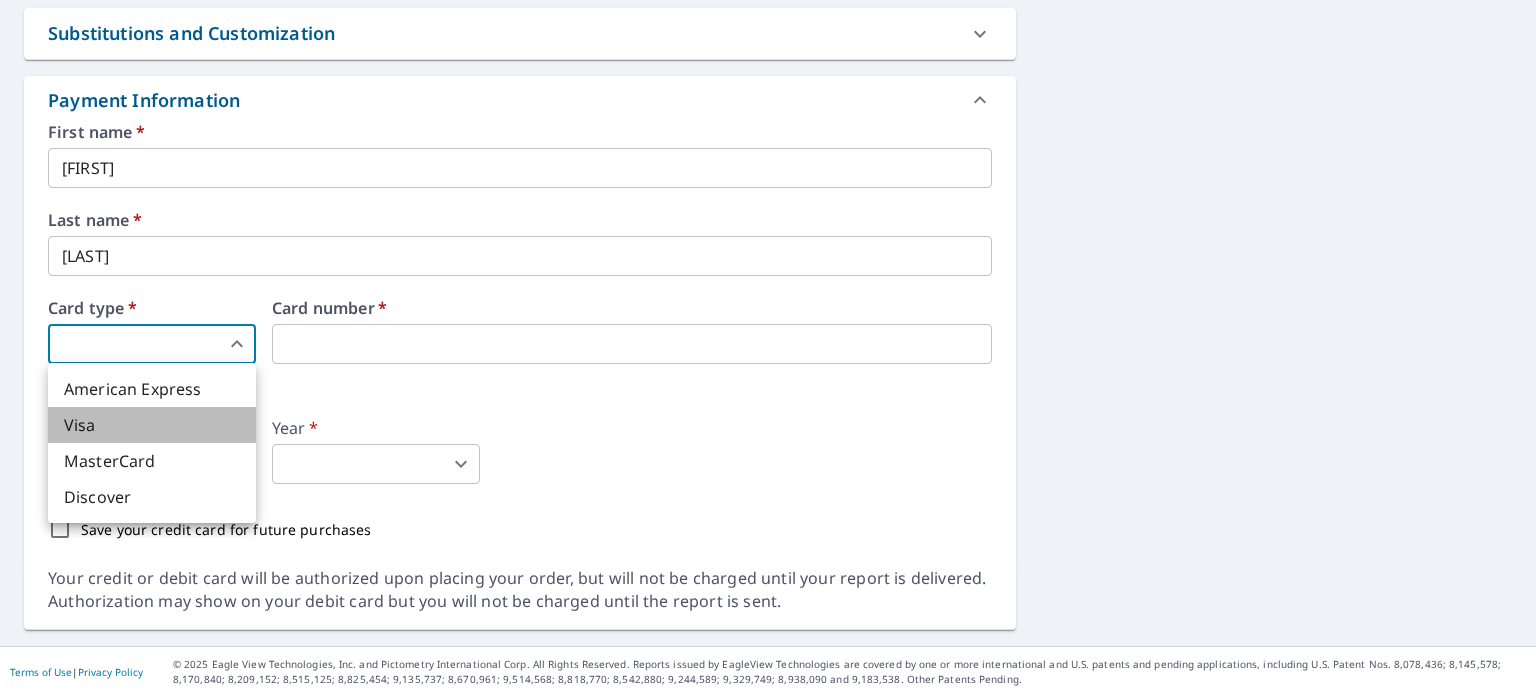 click on "Visa" at bounding box center (152, 425) 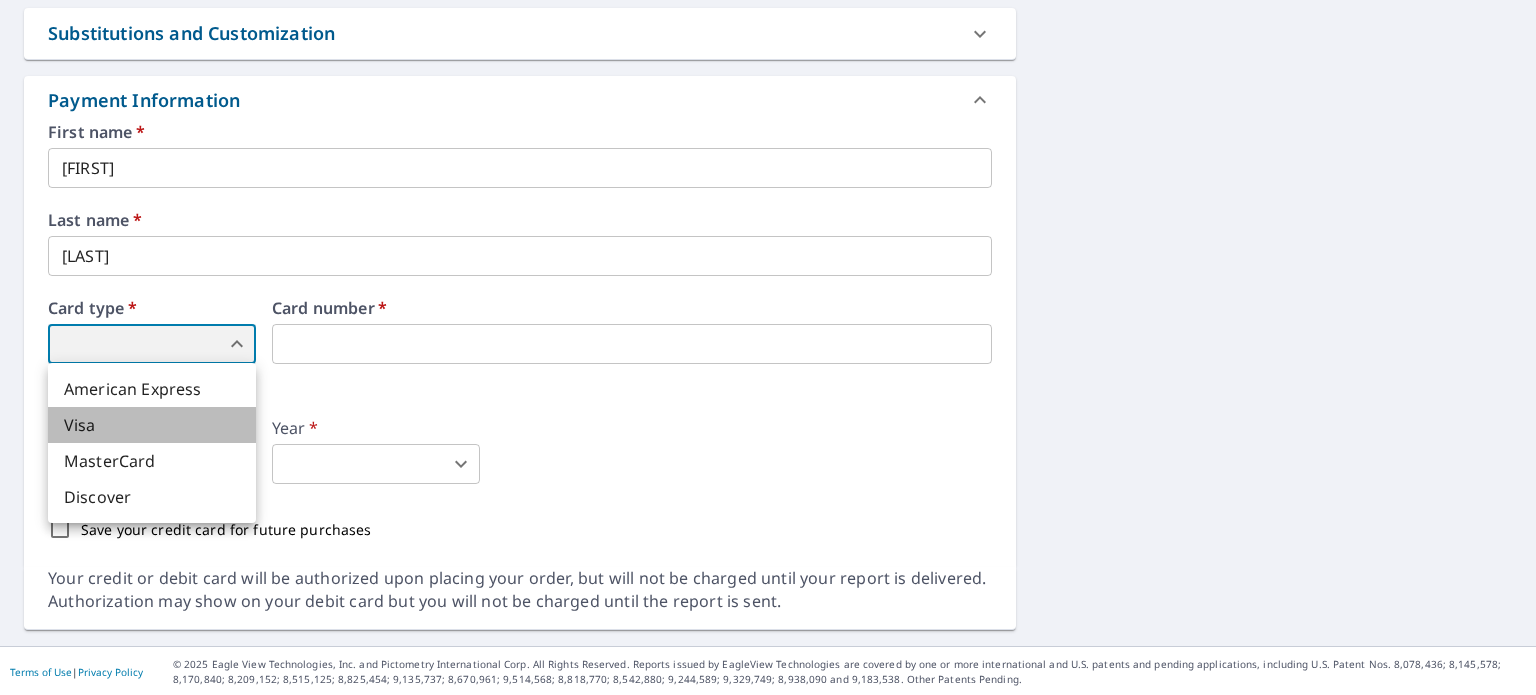 type on "2" 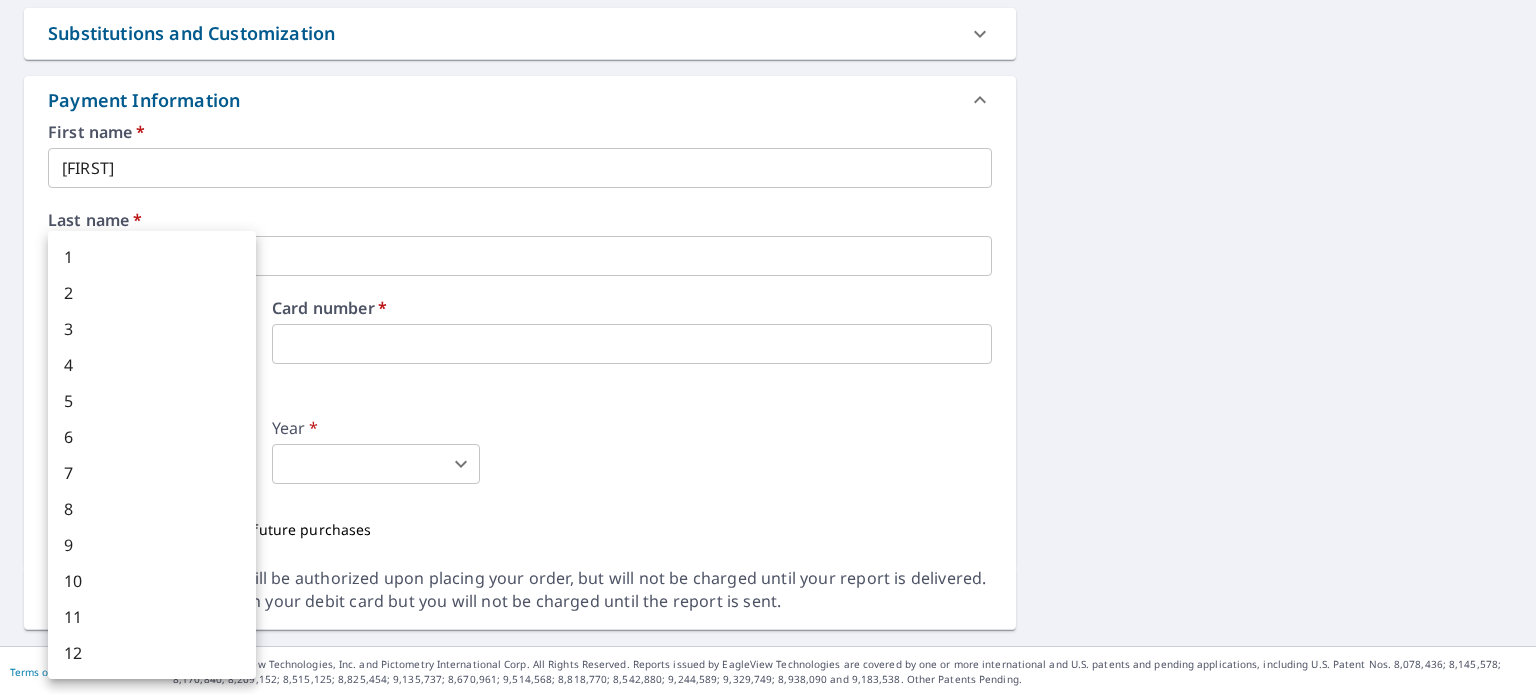 click on "BF BF
Dashboard Order History Cancel Order BF Dashboard / Finalize Order Finalize Order 215 Dahl St Rhinelander, WI 54501 Aerial Road A standard road map Aerial A detailed look from above Labels Labels 250 feet 50 m © 2025 TomTom, © Vexcel Imaging, © 2025 Microsoft Corporation,  © OpenStreetMap Terms PROPERTY TYPE Residential BUILDING ID 215 Dahl St, Rhinelander, WI, 54501 Changes to structures in last 4 years ( renovations, additions, etc. ) Include Special Instructions x ​ Claim Information Claim number ​ Claim information ​ PO number ​ Date of loss ​ Cat ID ​ Email Recipients Your reports will be sent to  bennett.frazer@drexelteam.com.  Edit Contact Information. Send a copy of the report to: ​ Substitutions and Customization Roof measurement report substitutions If a Premium Report is unavailable send me an Extended Coverage 3D Report: Yes No Ask If an Extended Coverage 3D Report is unavailable send me an Extended Coverage 2D Report: Yes No Ask Yes No Ask Additional Report Formats *" at bounding box center [768, 347] 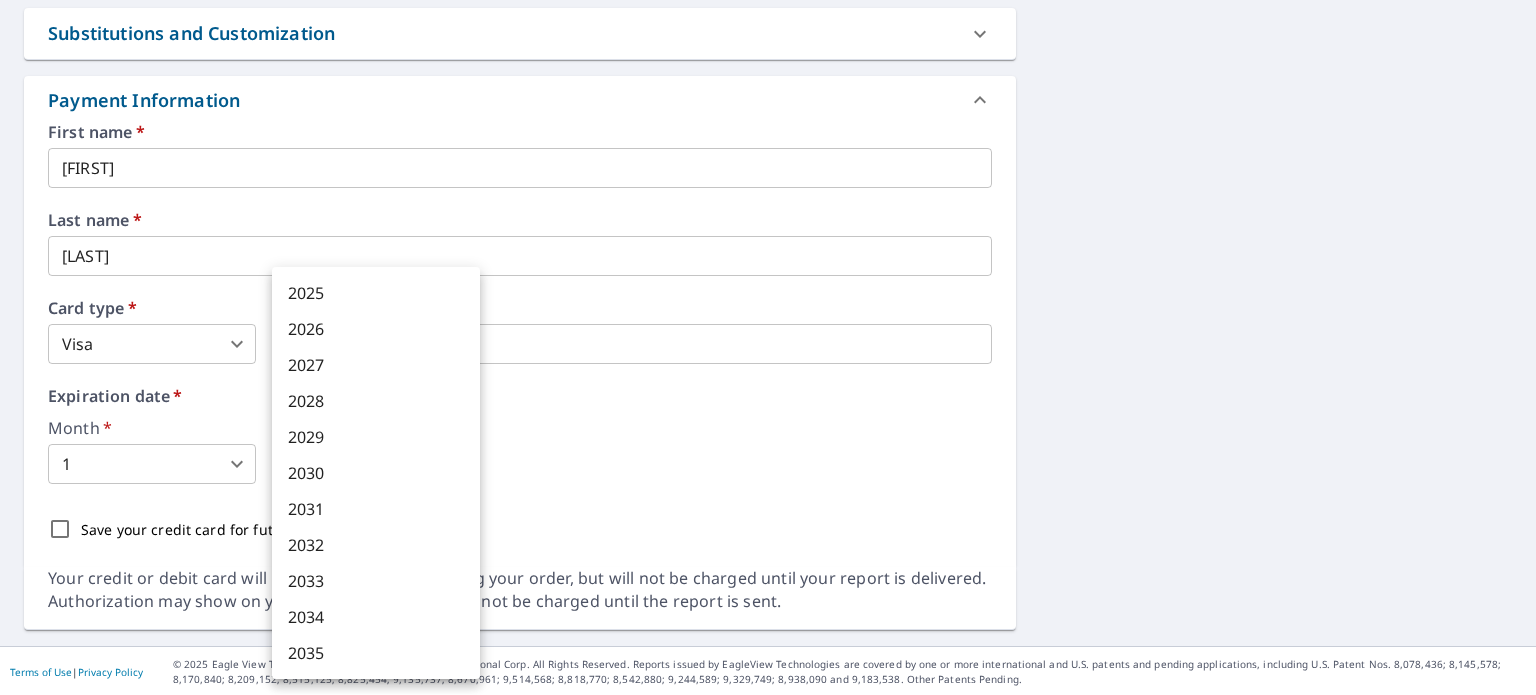 click on "BF BF
Dashboard Order History Cancel Order BF Dashboard / Finalize Order Finalize Order 215 Dahl St Rhinelander, WI 54501 Aerial Road A standard road map Aerial A detailed look from above Labels Labels 250 feet 50 m © 2025 TomTom, © Vexcel Imaging, © 2025 Microsoft Corporation,  © OpenStreetMap Terms PROPERTY TYPE Residential BUILDING ID 215 Dahl St, Rhinelander, WI, 54501 Changes to structures in last 4 years ( renovations, additions, etc. ) Include Special Instructions x ​ Claim Information Claim number ​ Claim information ​ PO number ​ Date of loss ​ Cat ID ​ Email Recipients Your reports will be sent to  bennett.frazer@drexelteam.com.  Edit Contact Information. Send a copy of the report to: ​ Substitutions and Customization Roof measurement report substitutions If a Premium Report is unavailable send me an Extended Coverage 3D Report: Yes No Ask If an Extended Coverage 3D Report is unavailable send me an Extended Coverage 2D Report: Yes No Ask Yes No Ask Additional Report Formats *" at bounding box center (768, 347) 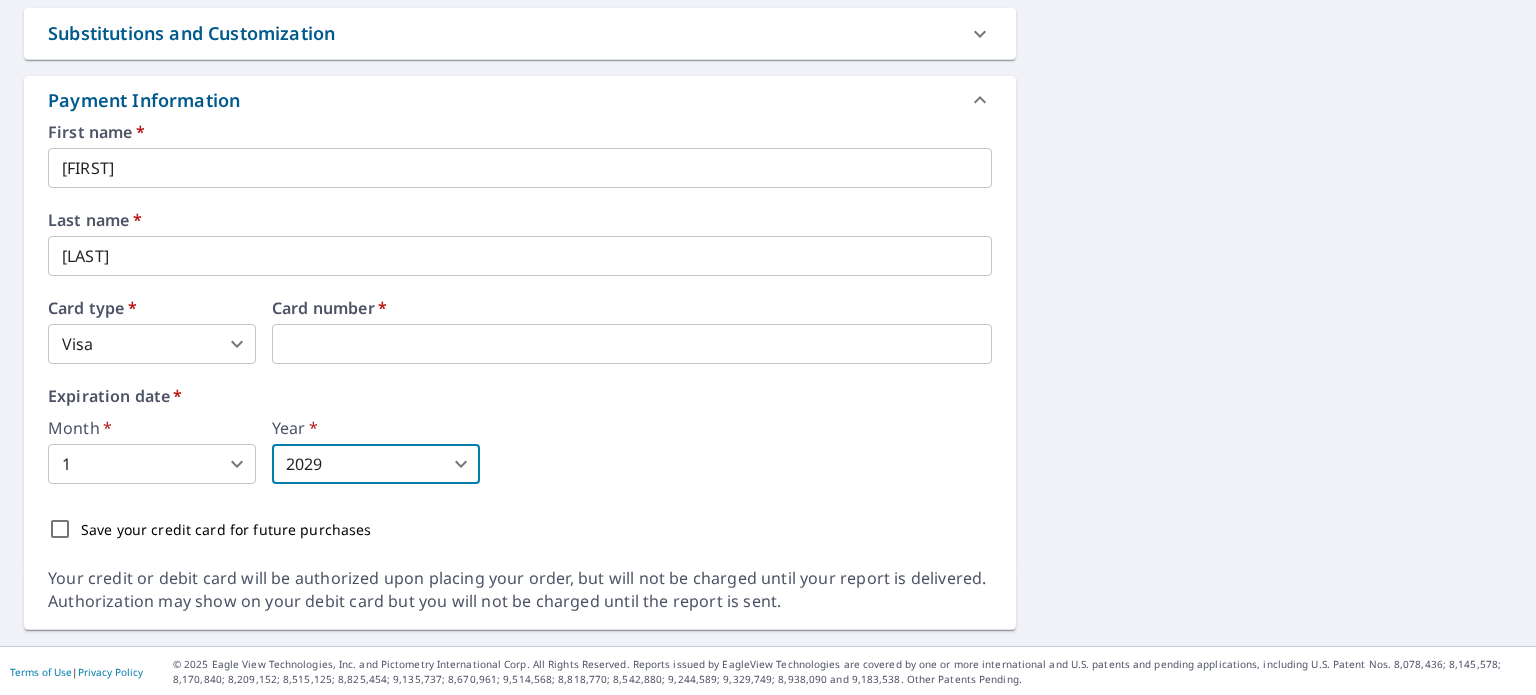 click on "Save your credit card for future purchases" at bounding box center [60, 529] 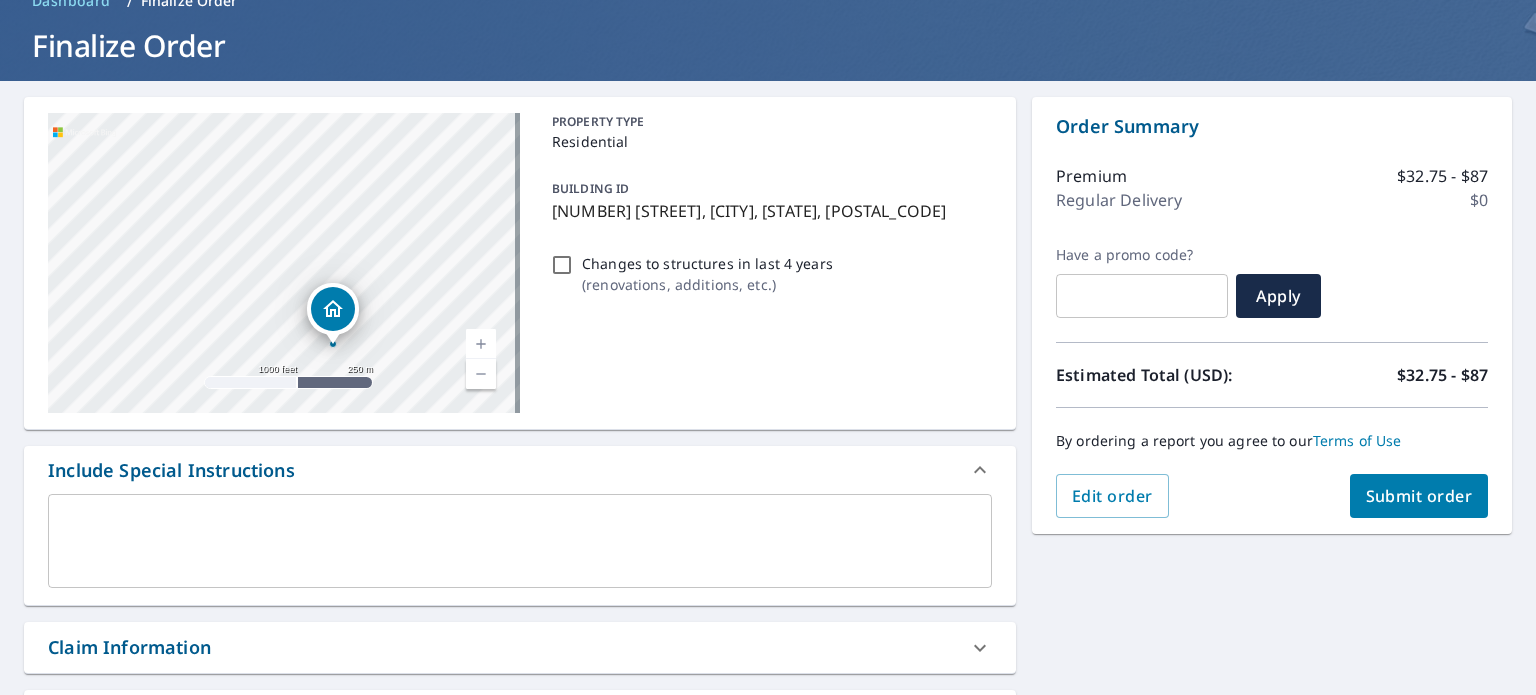 scroll, scrollTop: 200, scrollLeft: 0, axis: vertical 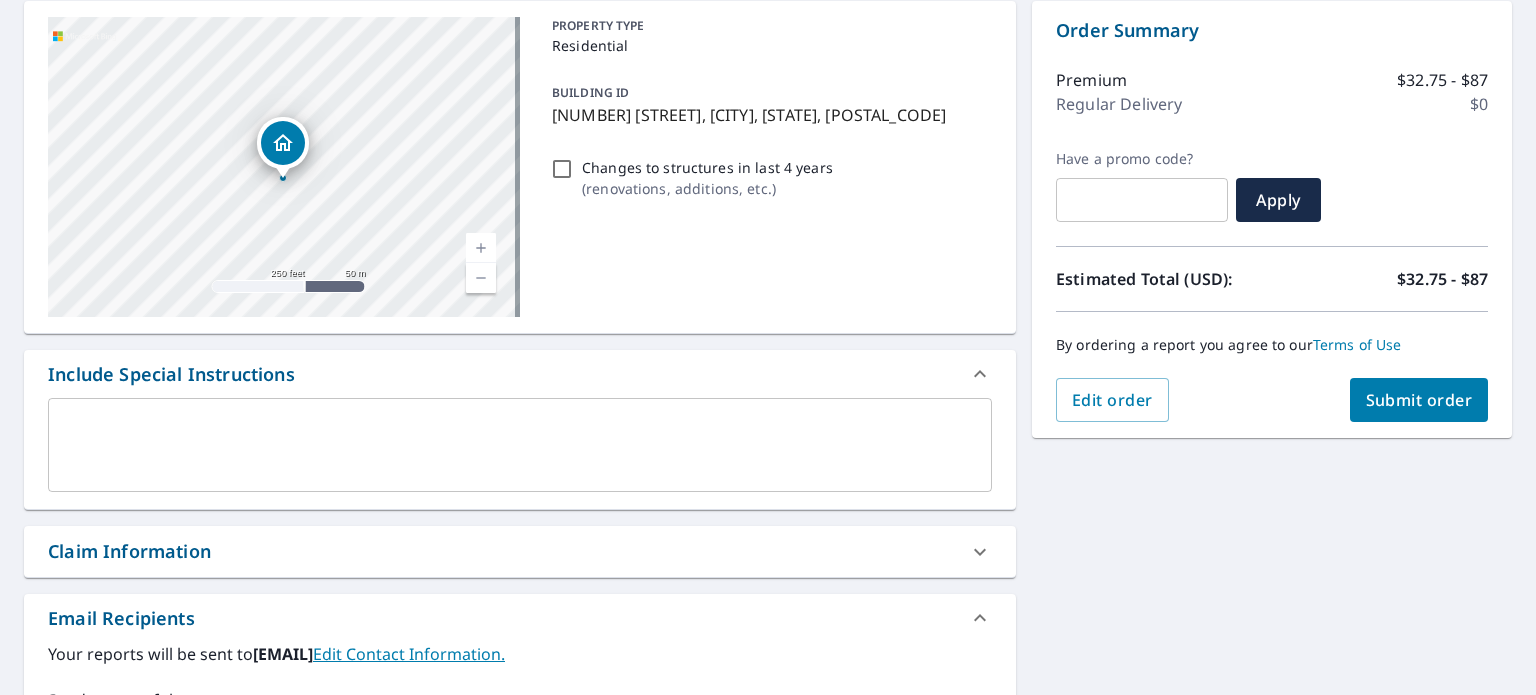 drag, startPoint x: 226, startPoint y: 199, endPoint x: 380, endPoint y: 108, distance: 178.87706 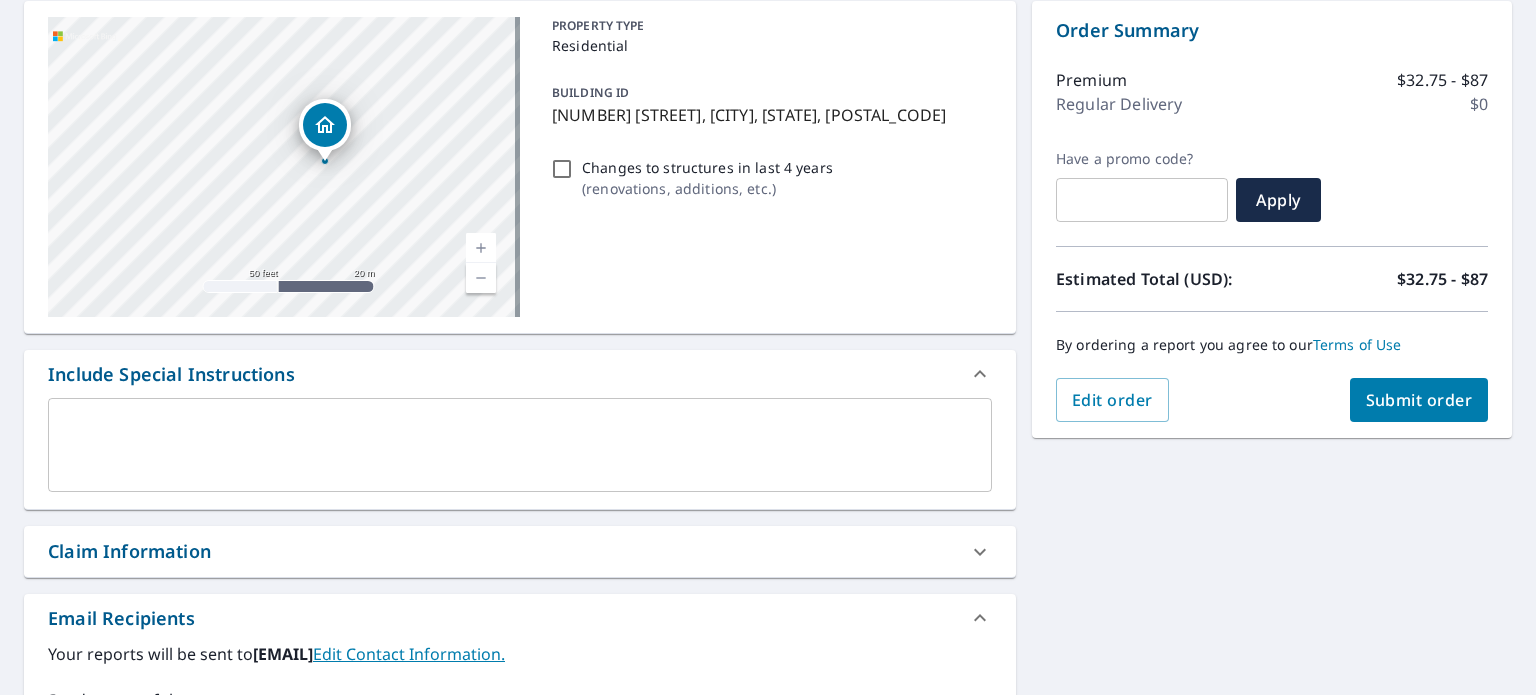 drag, startPoint x: 288, startPoint y: 207, endPoint x: 459, endPoint y: 162, distance: 176.82195 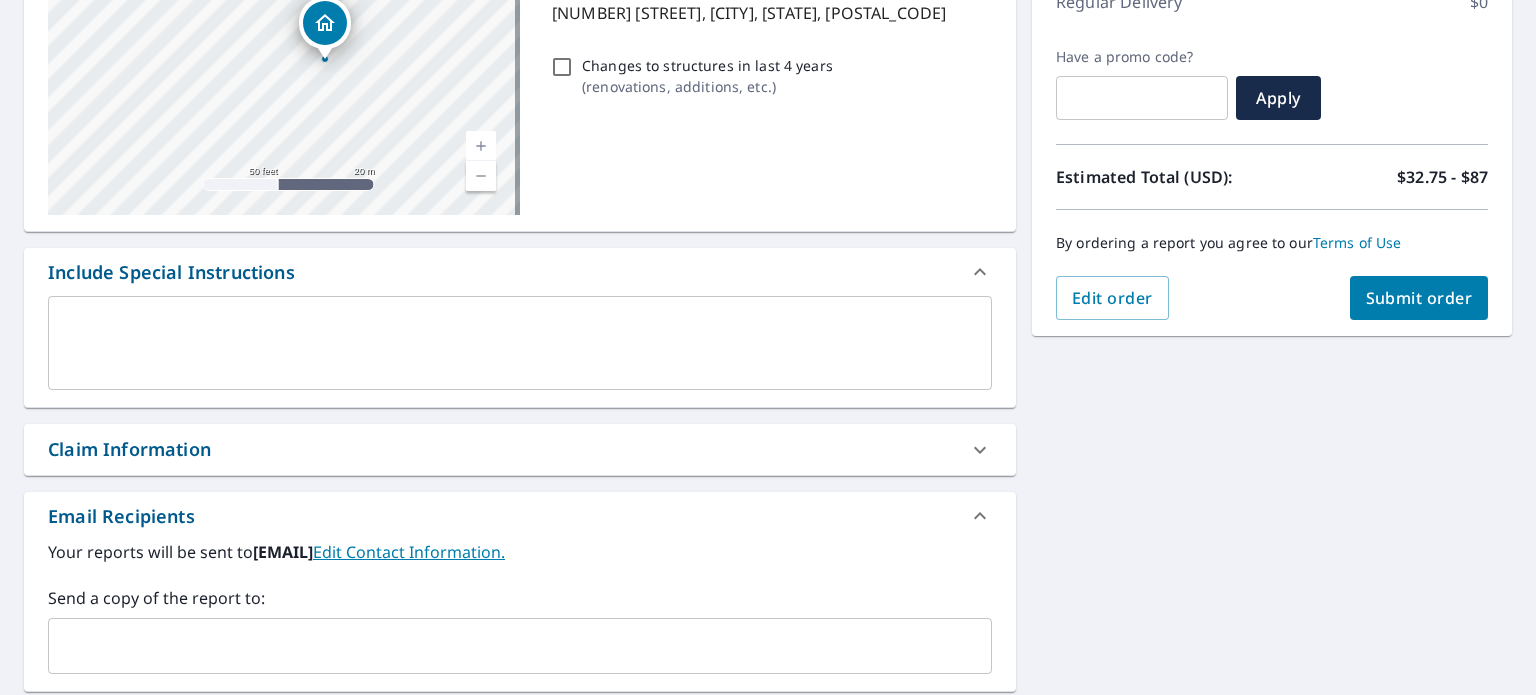 scroll, scrollTop: 102, scrollLeft: 0, axis: vertical 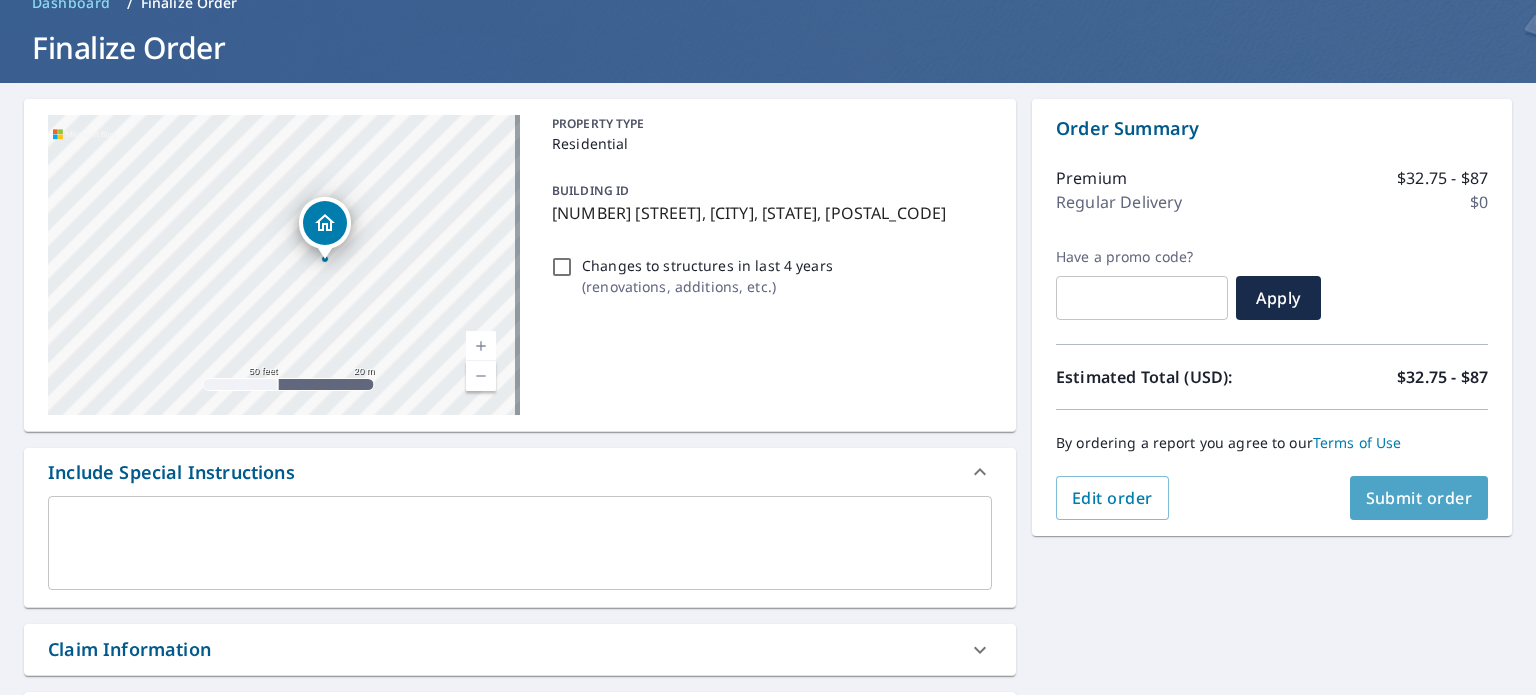 click on "Submit order" at bounding box center [1419, 498] 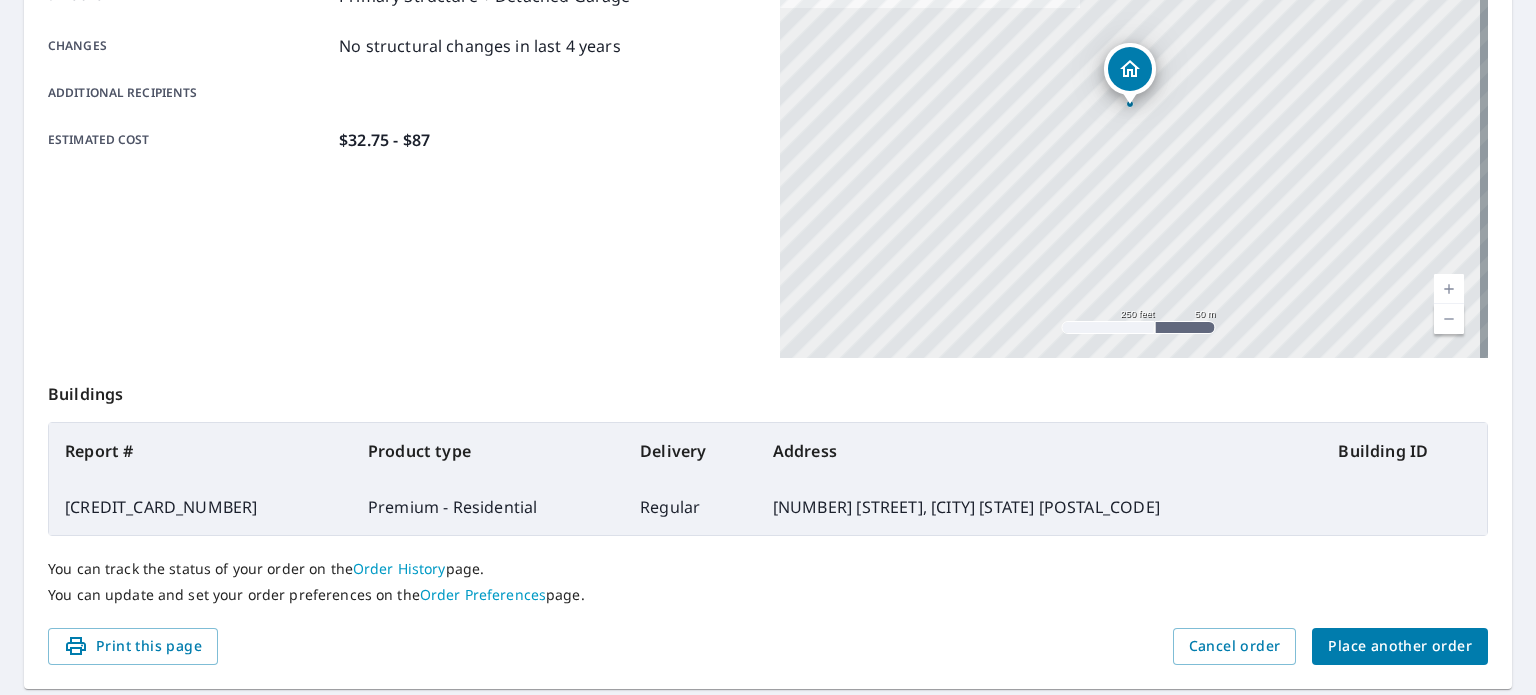 scroll, scrollTop: 480, scrollLeft: 0, axis: vertical 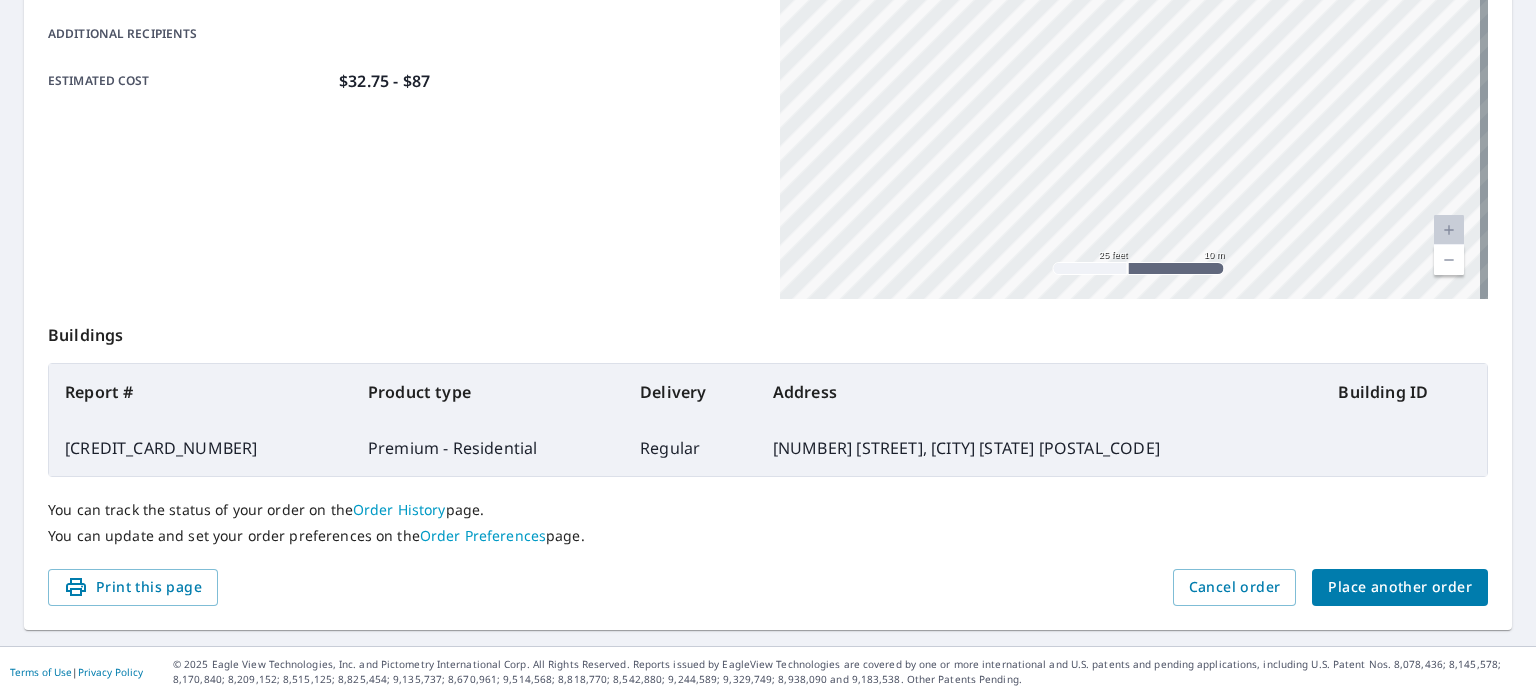 drag, startPoint x: 1166, startPoint y: 132, endPoint x: 961, endPoint y: 435, distance: 365.83328 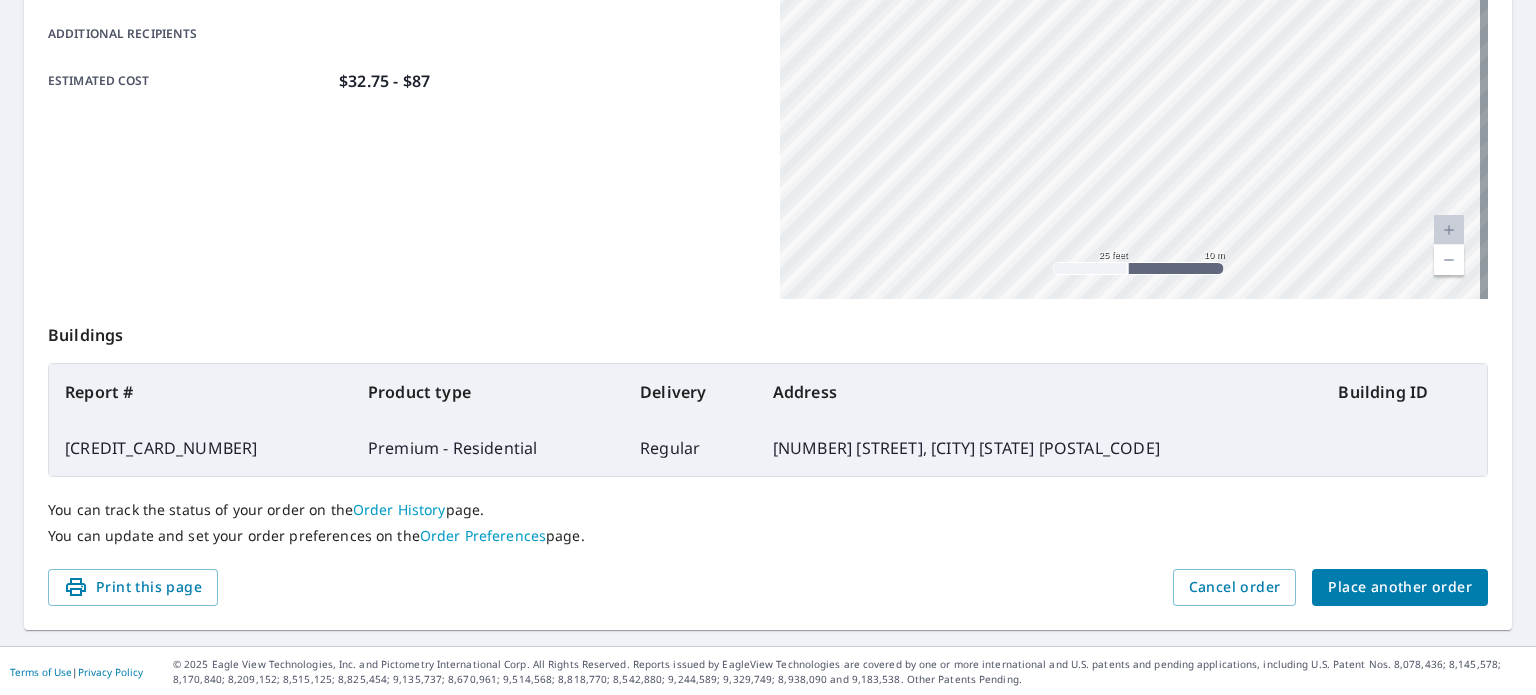 drag, startPoint x: 1124, startPoint y: 109, endPoint x: 1063, endPoint y: 225, distance: 131.06105 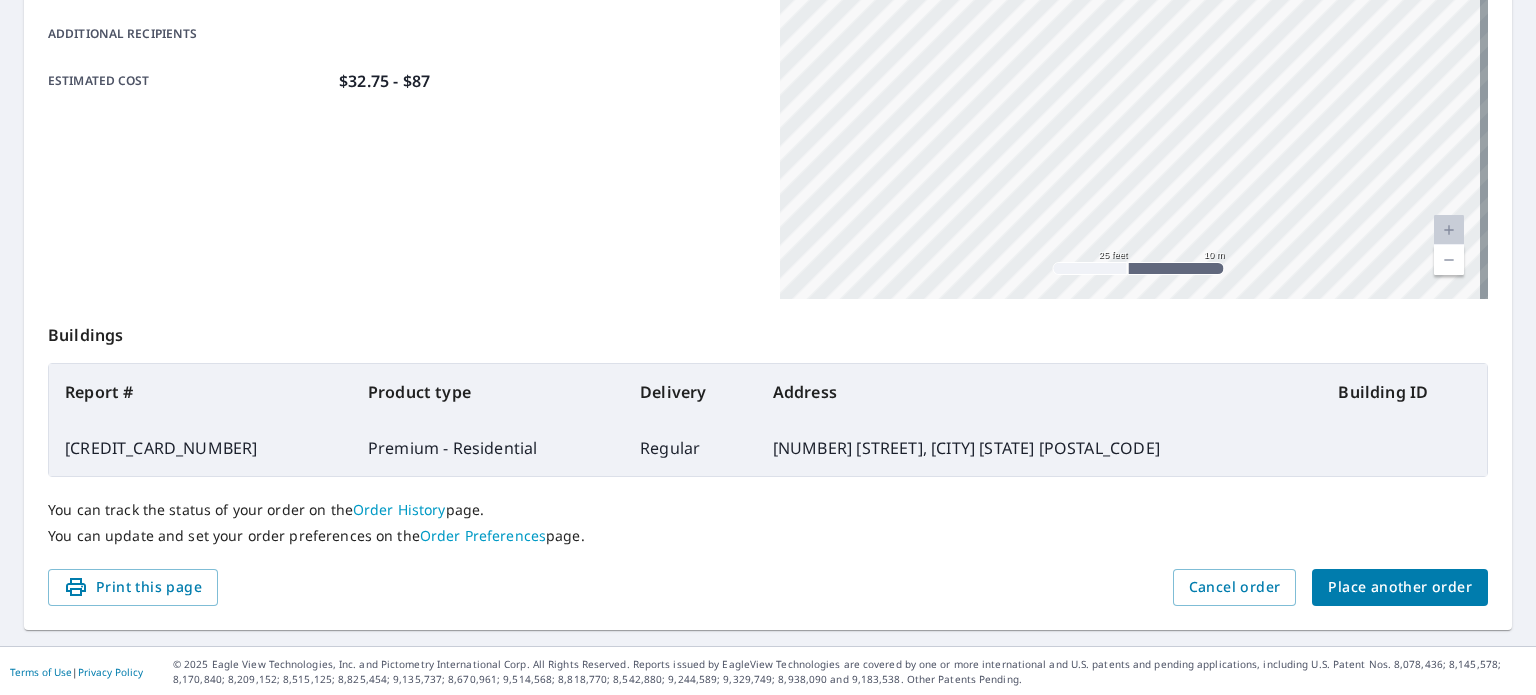 drag, startPoint x: 1202, startPoint y: 78, endPoint x: 1109, endPoint y: 205, distance: 157.4103 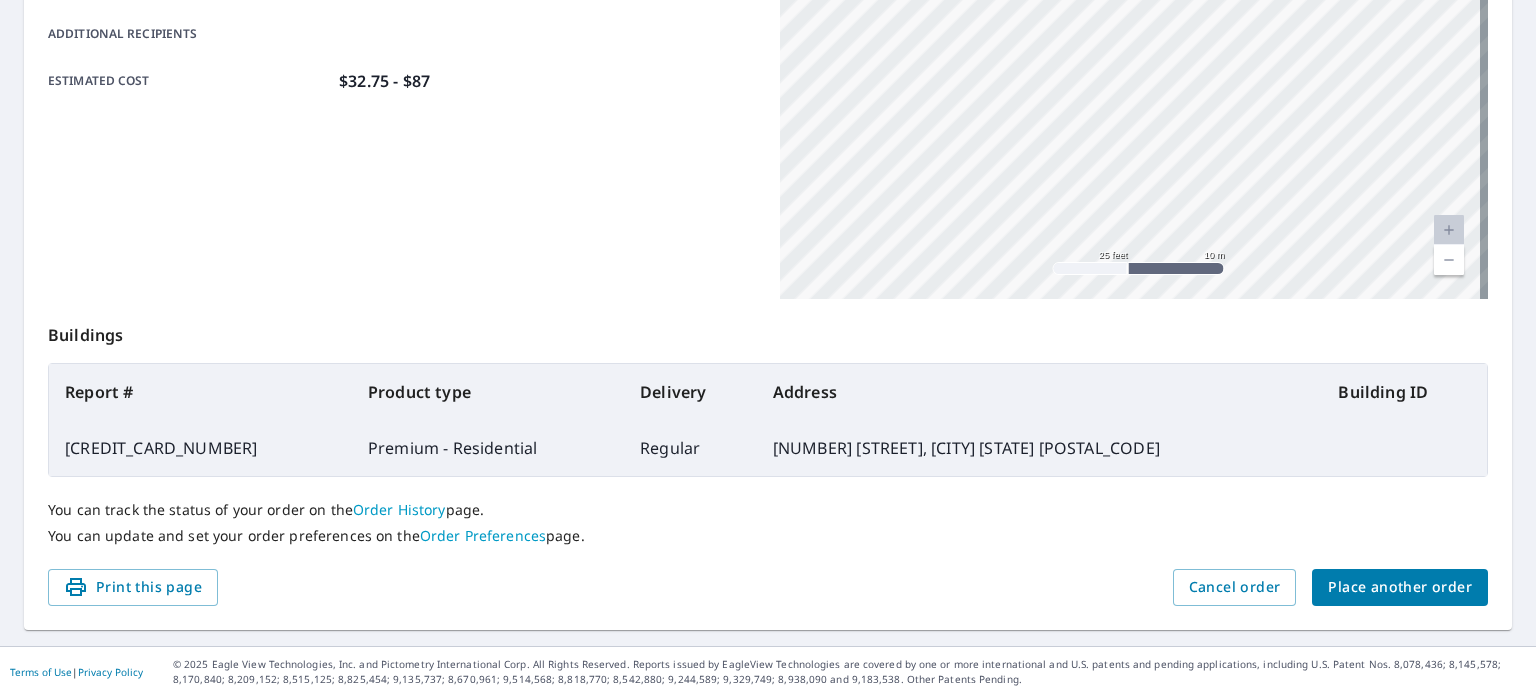 drag, startPoint x: 1203, startPoint y: 91, endPoint x: 1135, endPoint y: 213, distance: 139.67104 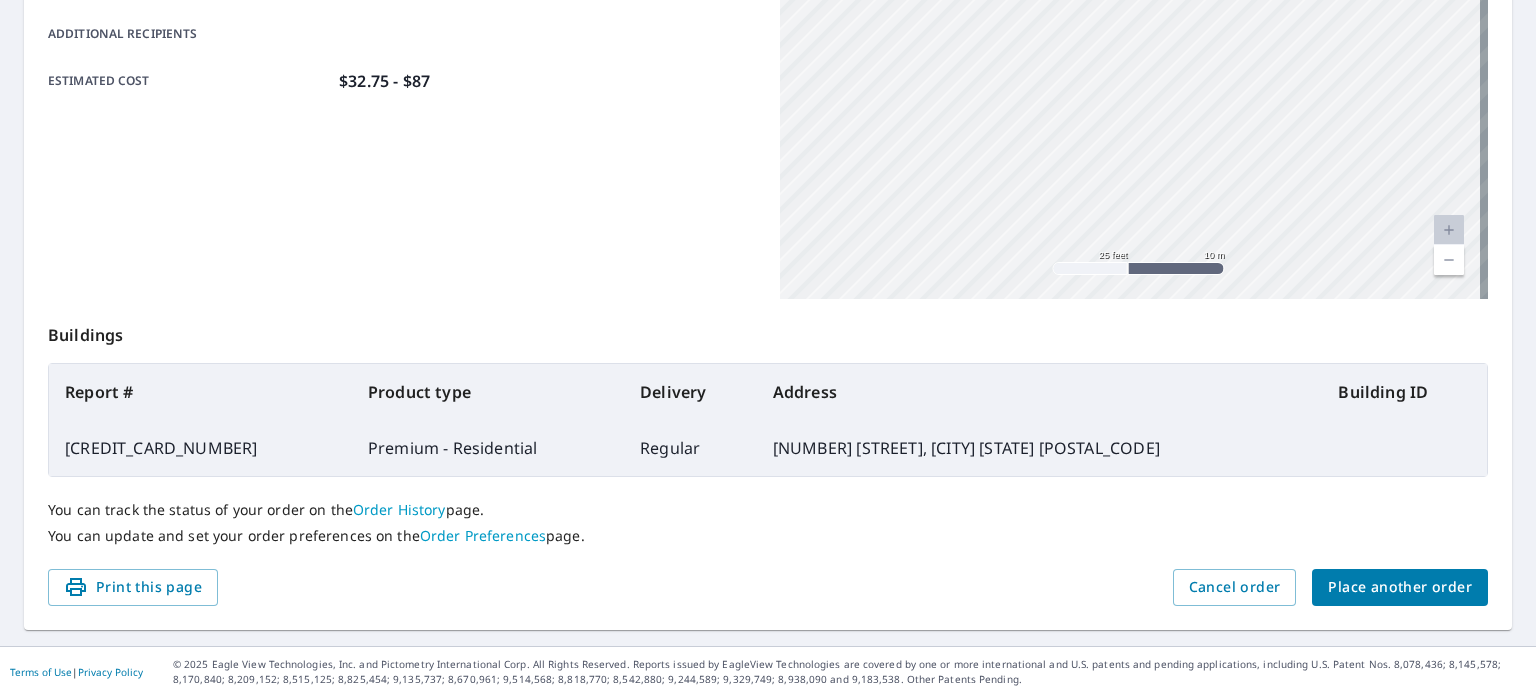drag, startPoint x: 1217, startPoint y: 126, endPoint x: 1173, endPoint y: 251, distance: 132.51793 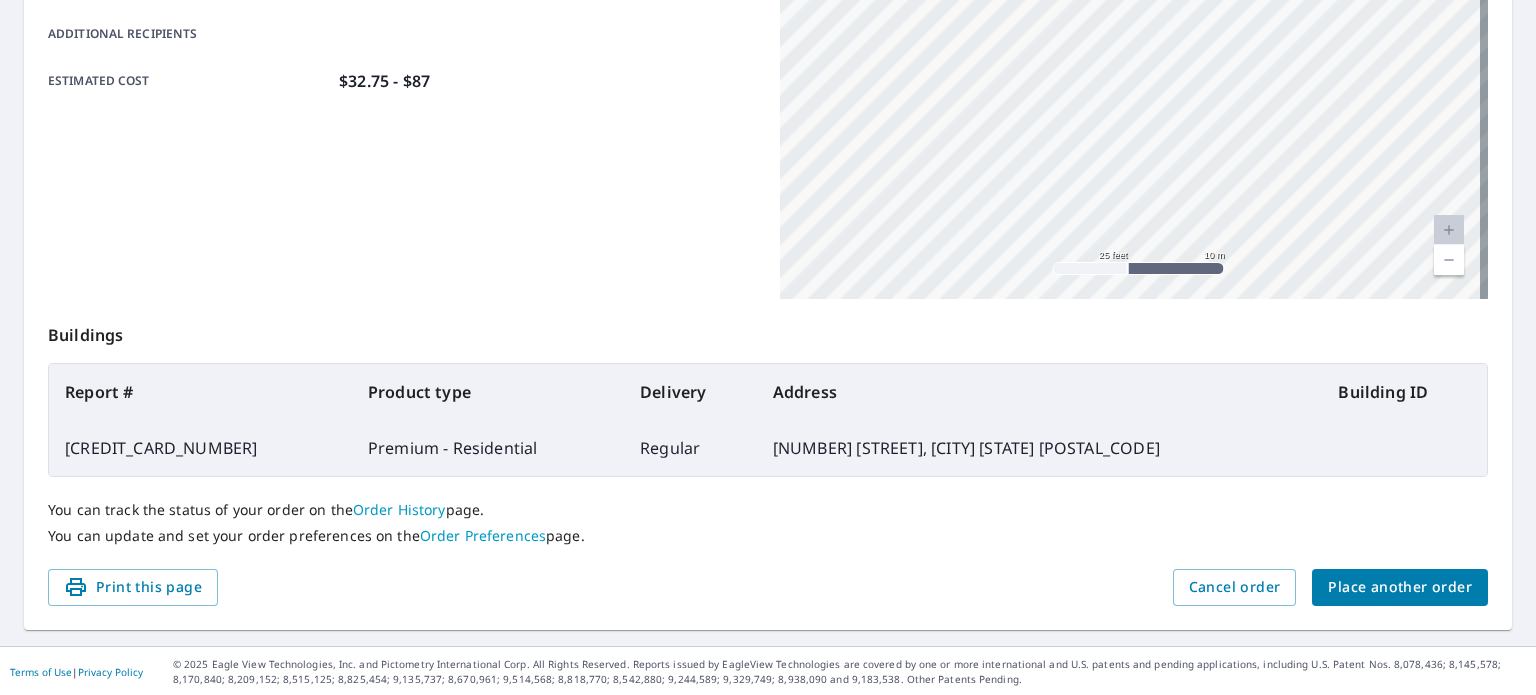 drag, startPoint x: 1236, startPoint y: 112, endPoint x: 1188, endPoint y: 271, distance: 166.08733 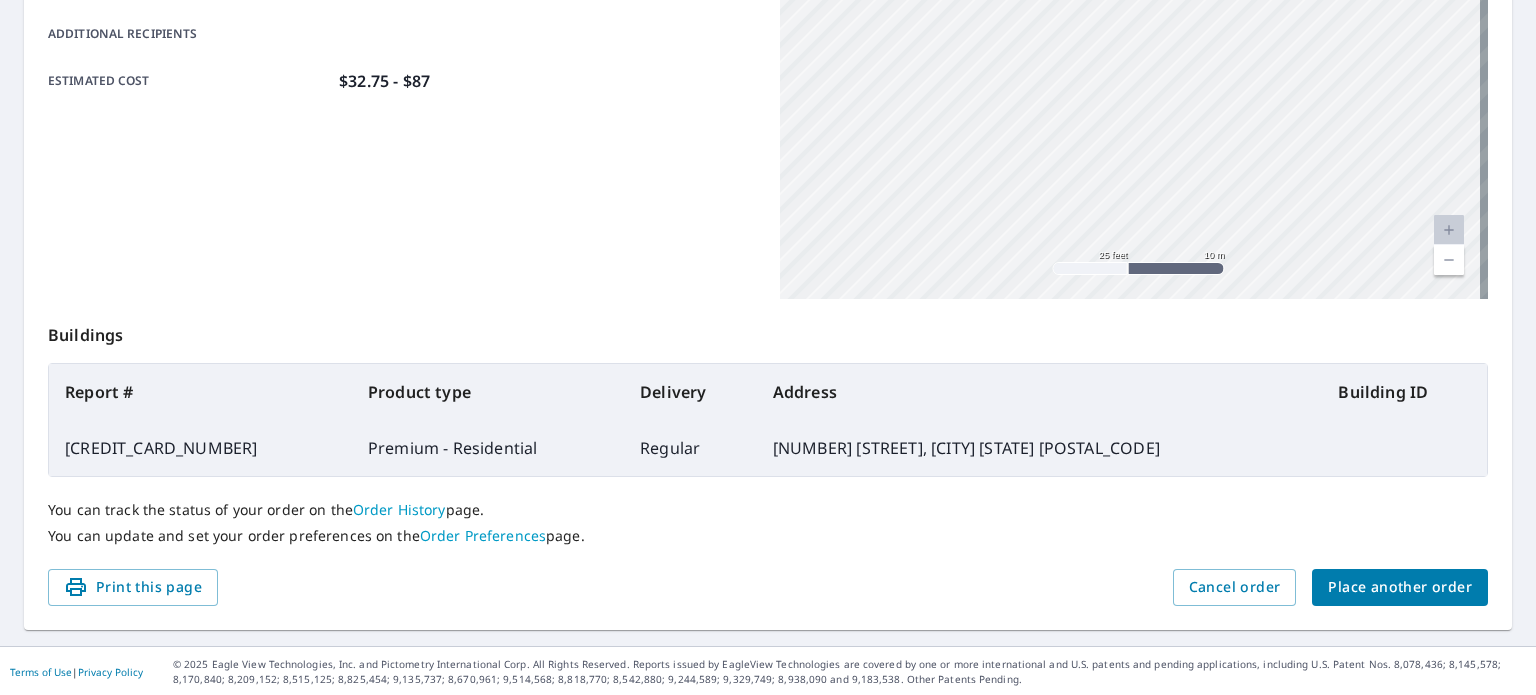 drag, startPoint x: 1189, startPoint y: 256, endPoint x: 1188, endPoint y: 209, distance: 47.010635 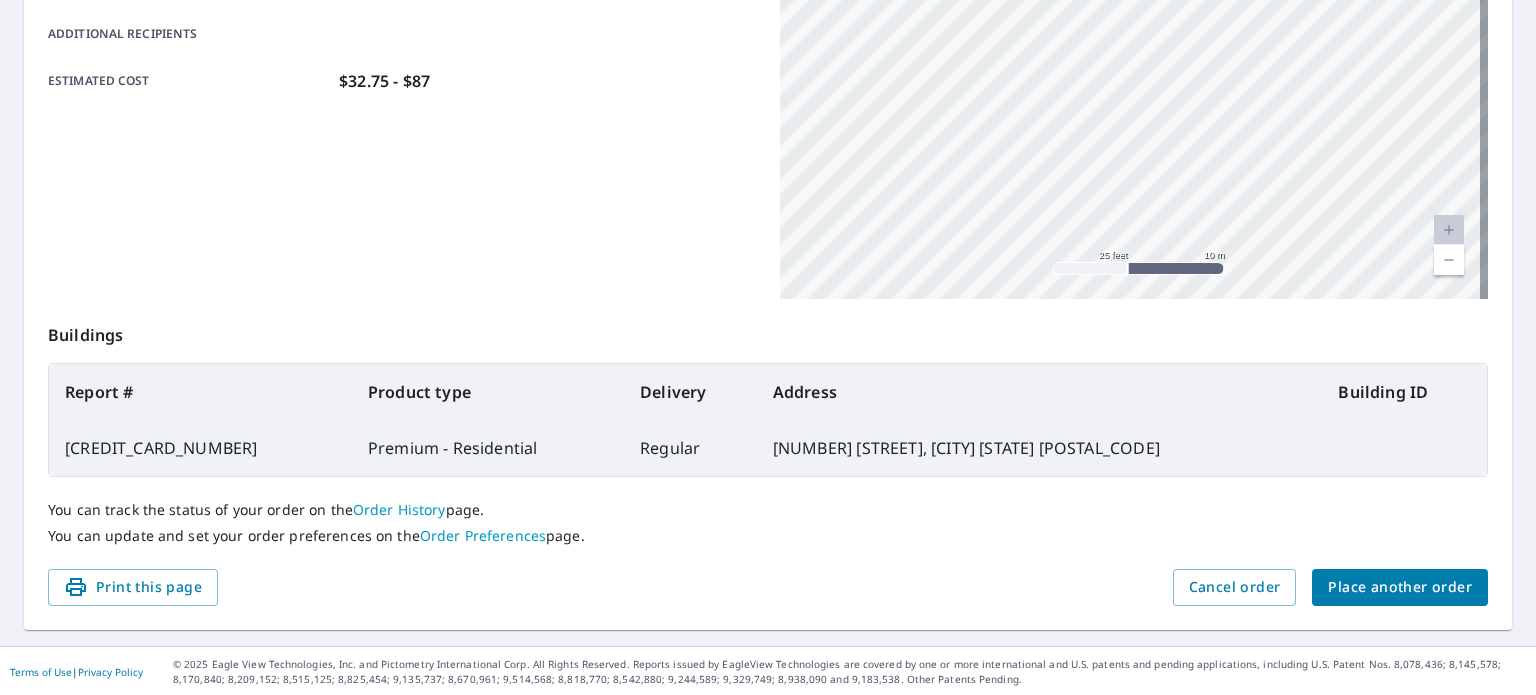 drag, startPoint x: 1188, startPoint y: 153, endPoint x: 1183, endPoint y: 272, distance: 119.104996 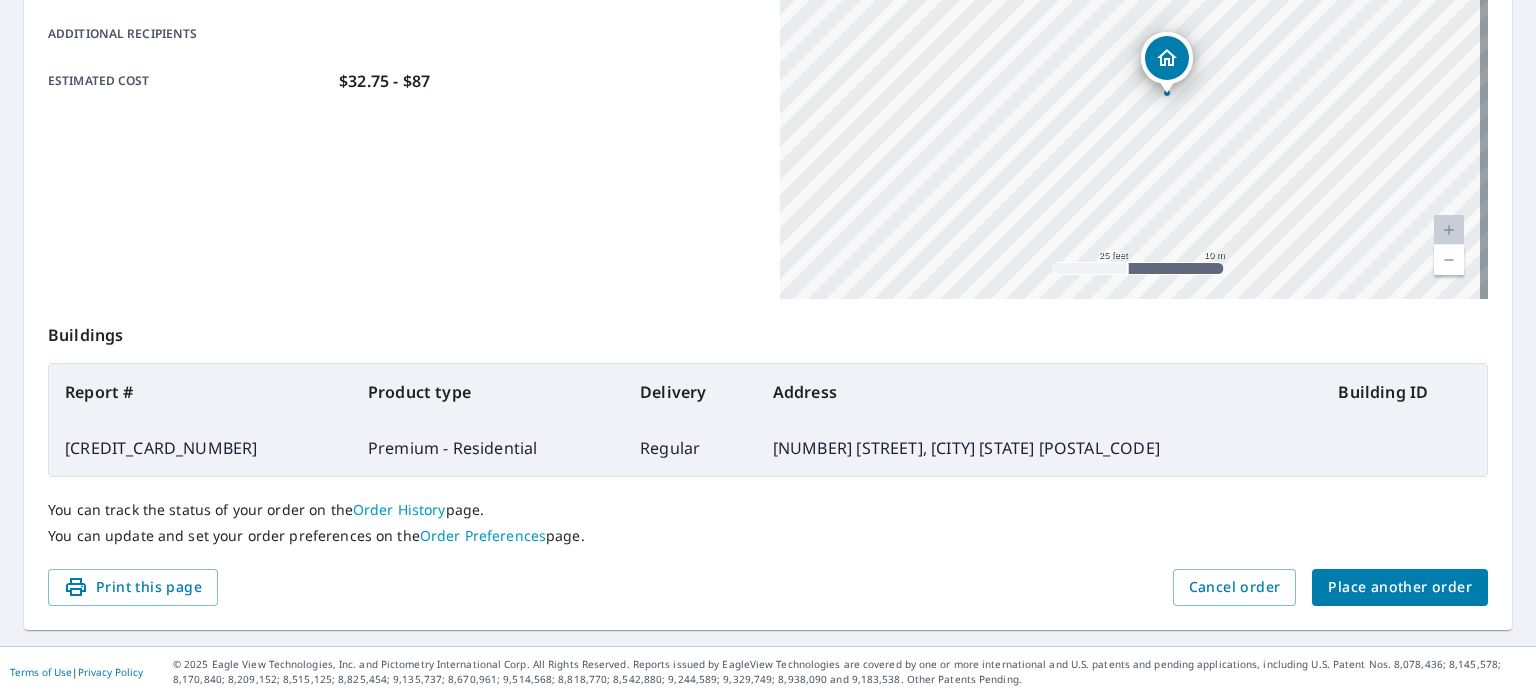 drag, startPoint x: 1198, startPoint y: 176, endPoint x: 1193, endPoint y: 299, distance: 123.101585 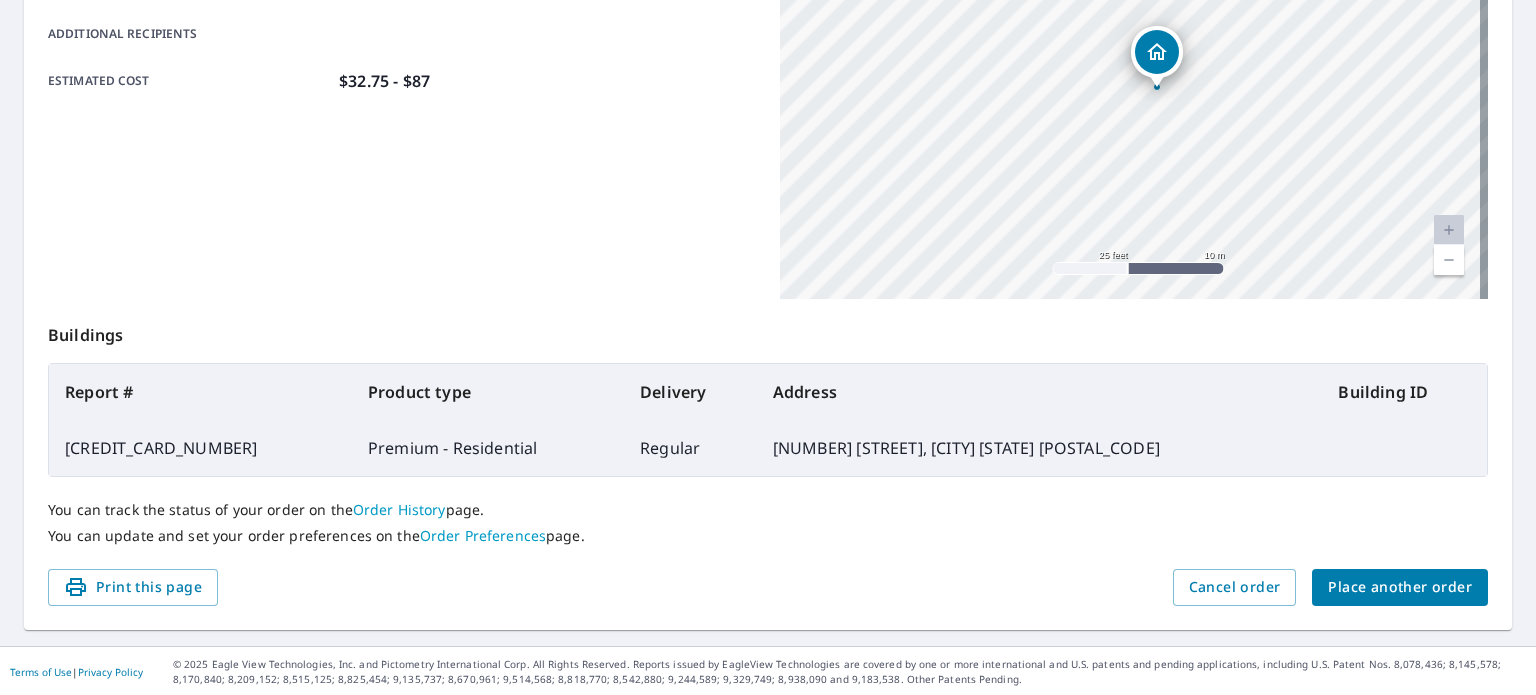drag, startPoint x: 1145, startPoint y: 189, endPoint x: 1184, endPoint y: 293, distance: 111.07205 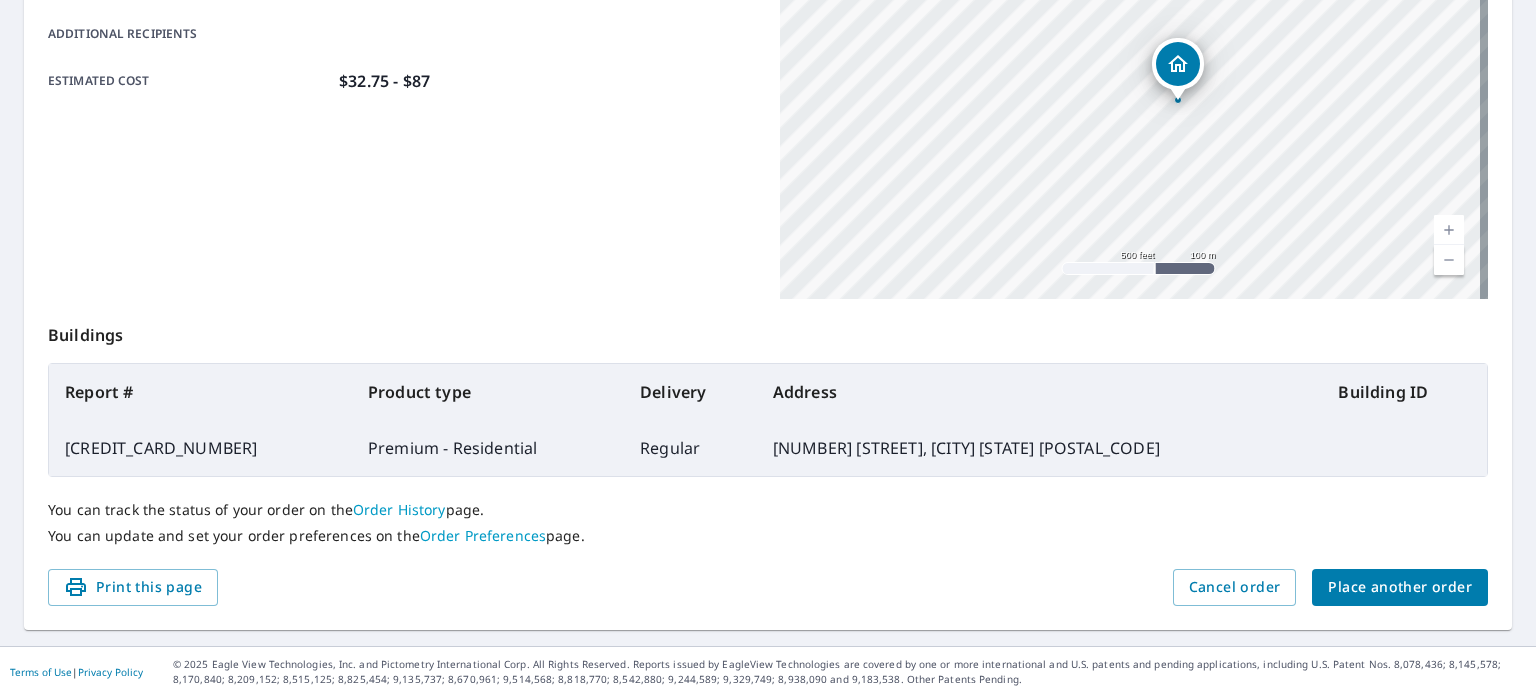 scroll, scrollTop: 0, scrollLeft: 0, axis: both 